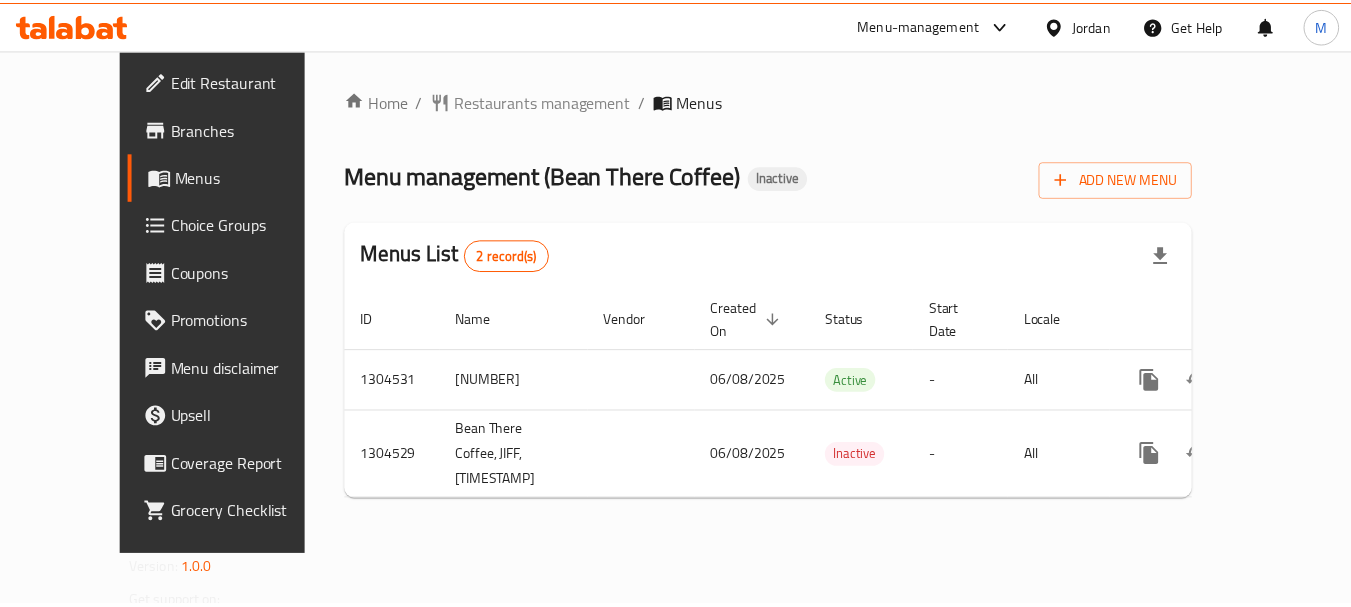 scroll, scrollTop: 0, scrollLeft: 0, axis: both 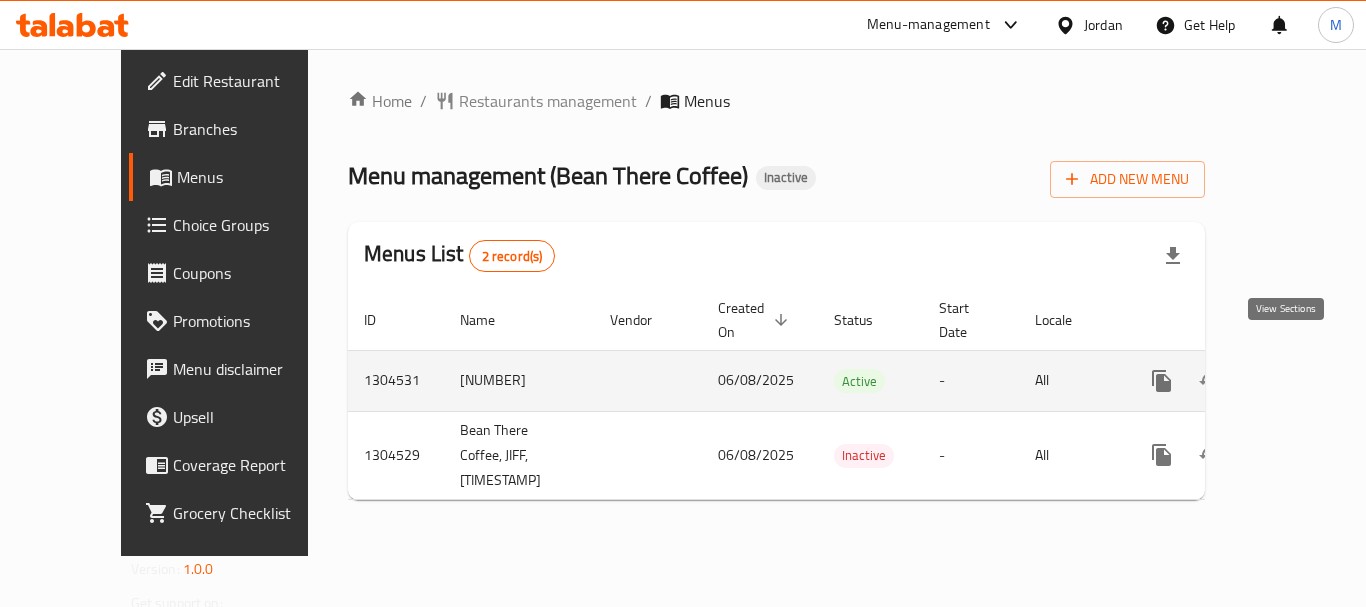 click 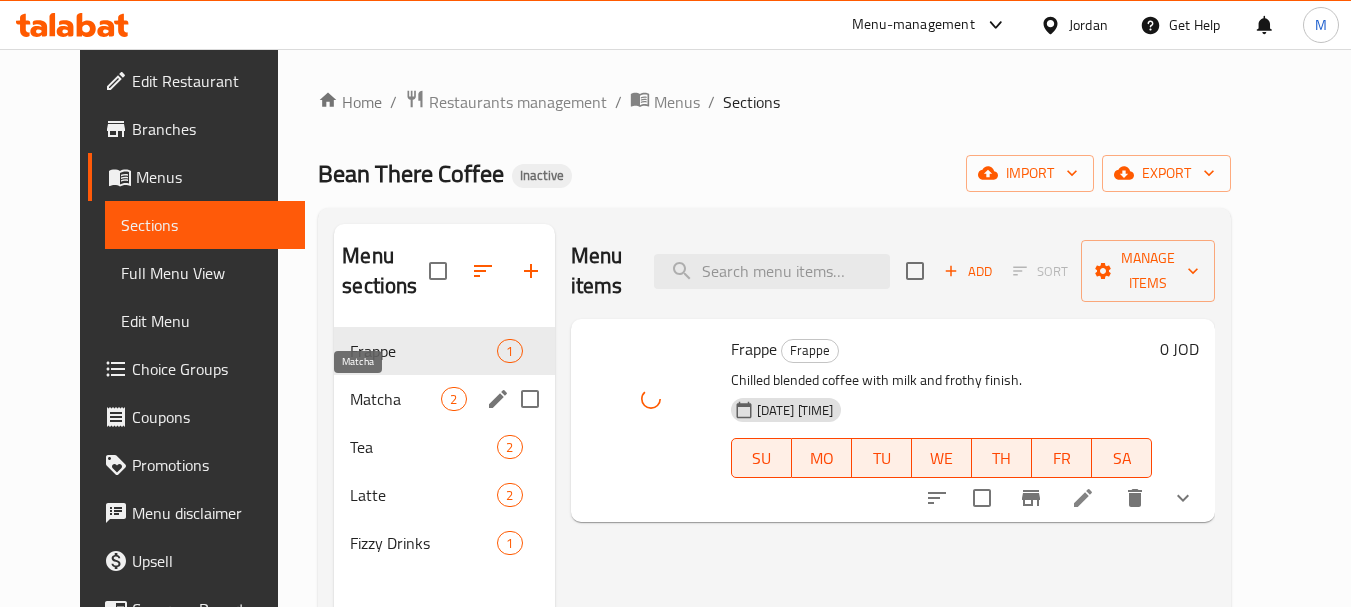 click on "Matcha" at bounding box center [395, 399] 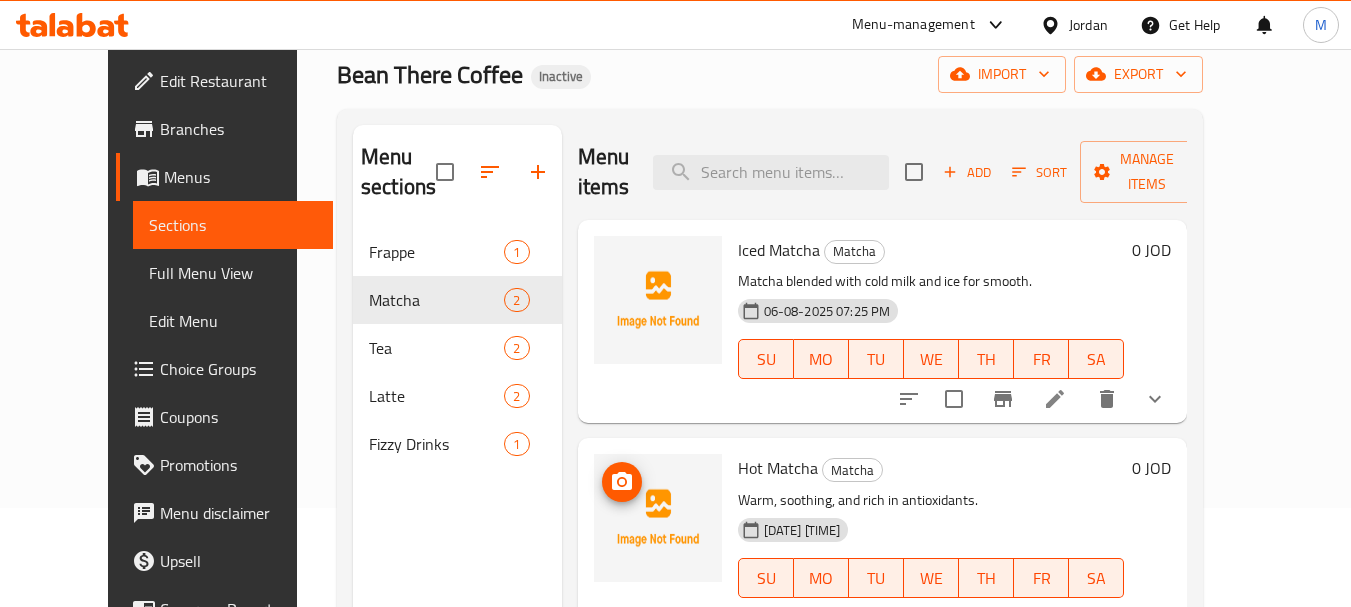scroll, scrollTop: 100, scrollLeft: 0, axis: vertical 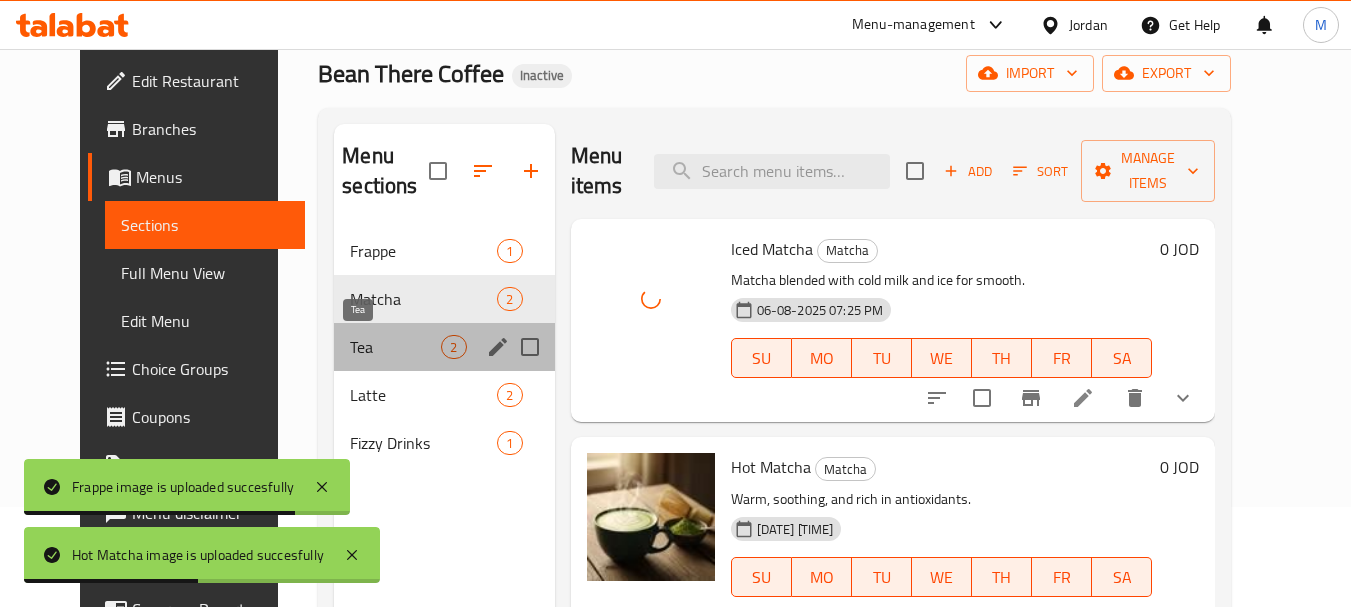 click on "Tea" at bounding box center (395, 347) 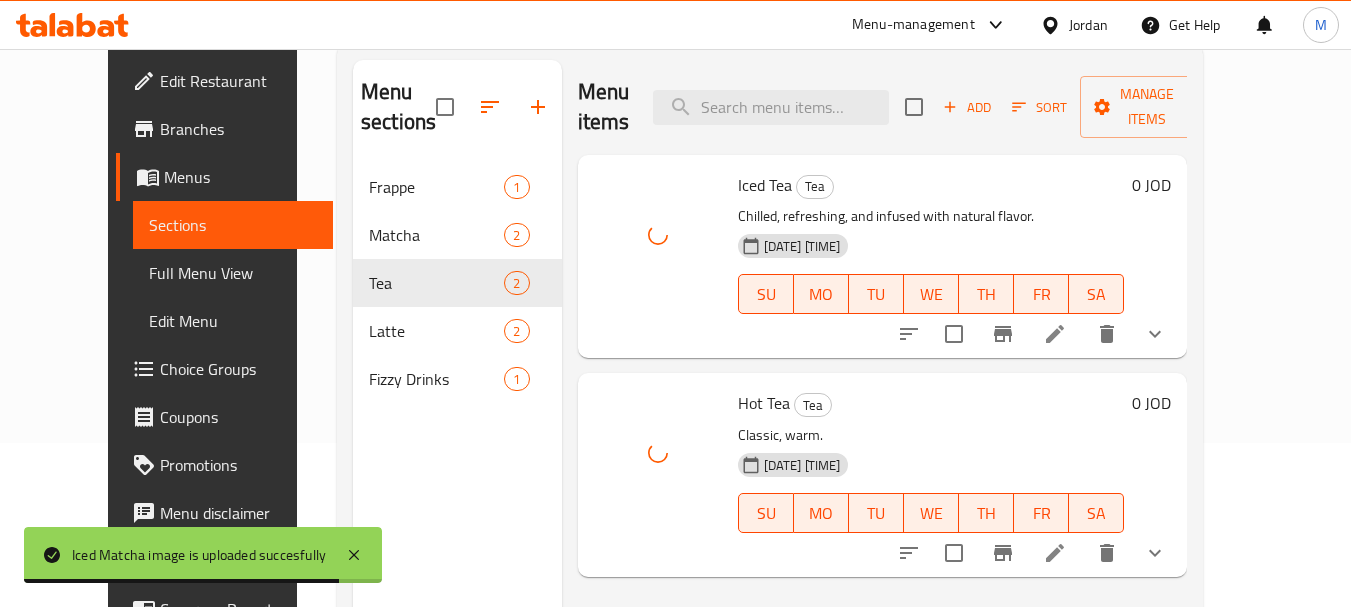 scroll, scrollTop: 200, scrollLeft: 0, axis: vertical 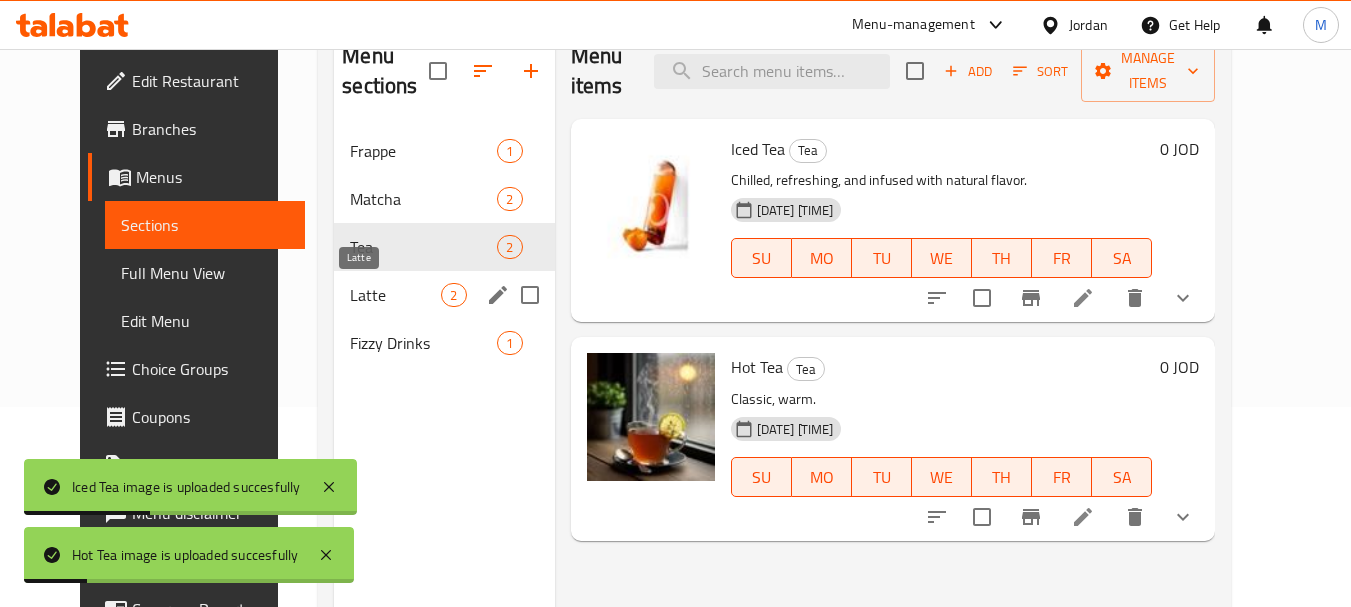 click on "Latte" at bounding box center (395, 295) 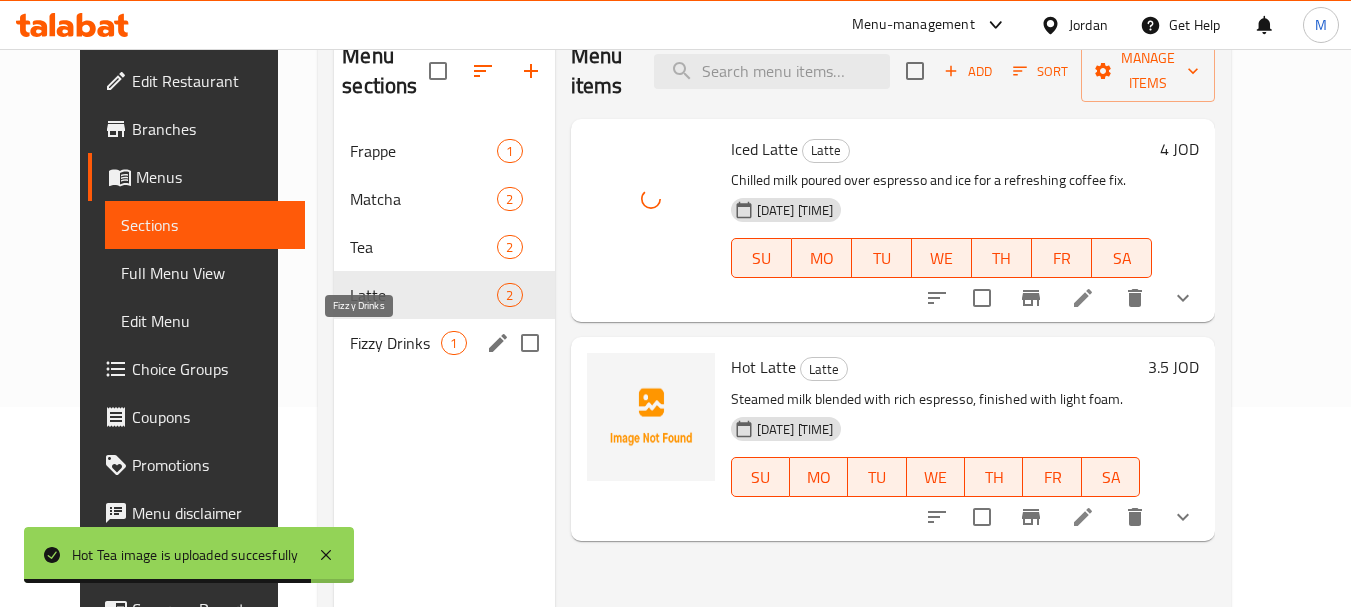 click on "Fizzy Drinks" at bounding box center (395, 343) 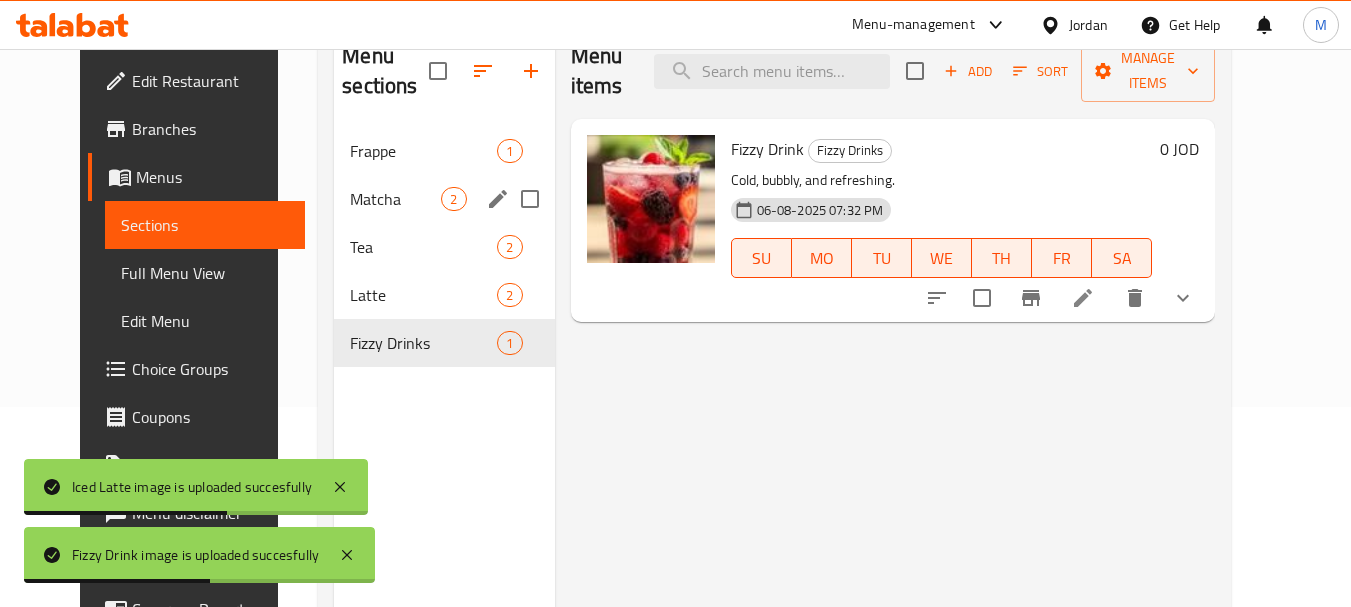 click on "Matcha" at bounding box center (395, 199) 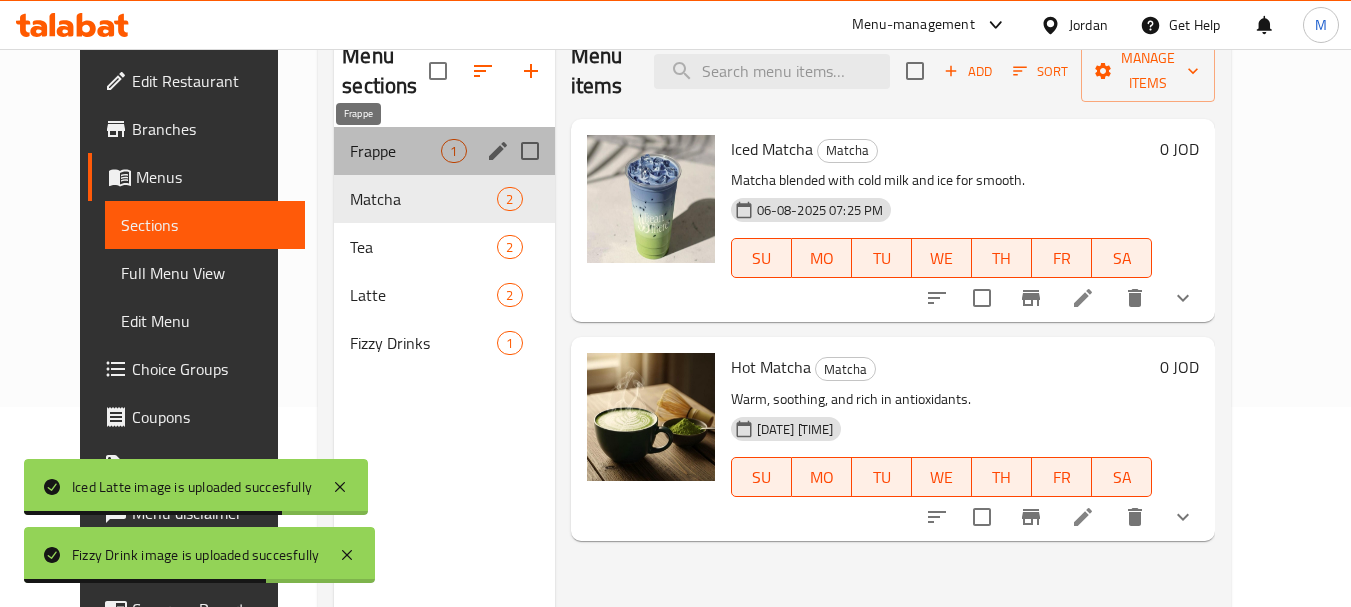 click on "Frappe" at bounding box center (395, 151) 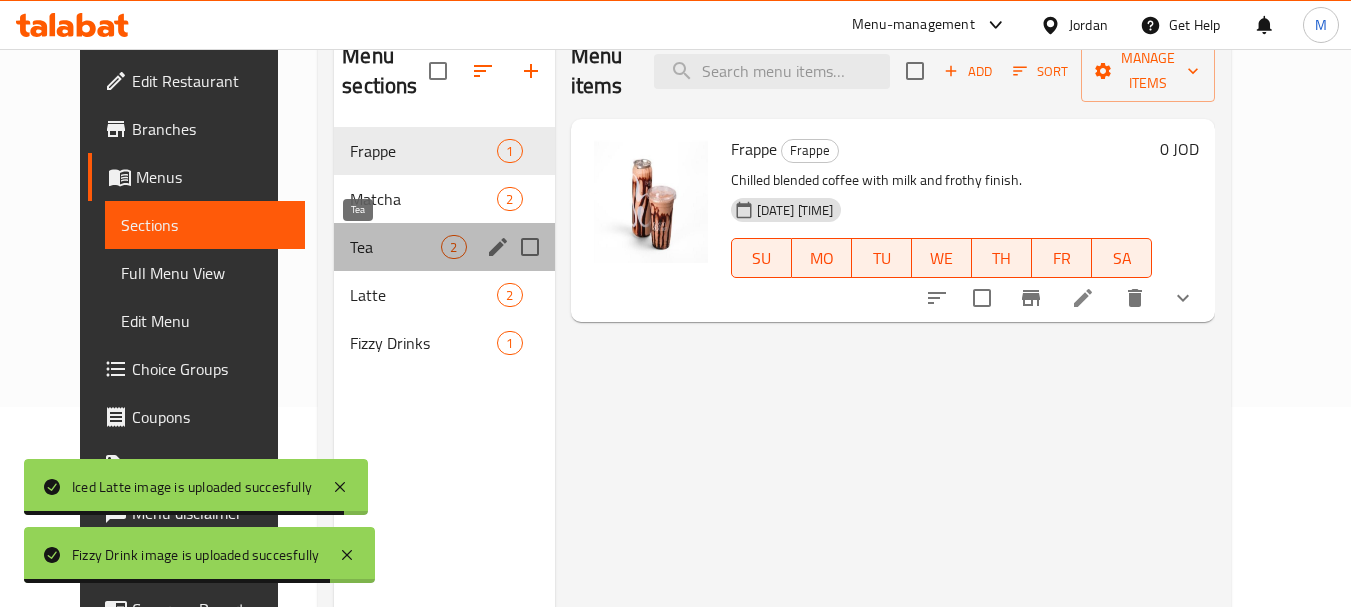 click on "Tea" at bounding box center [395, 247] 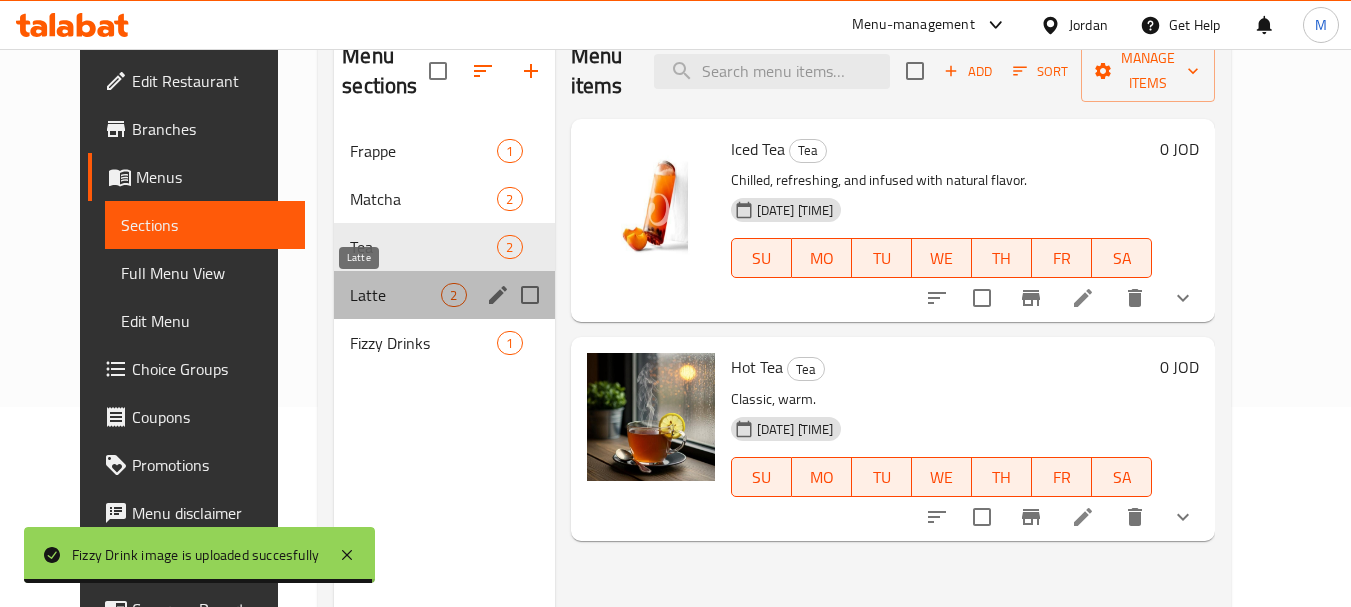 click on "Latte" at bounding box center (395, 295) 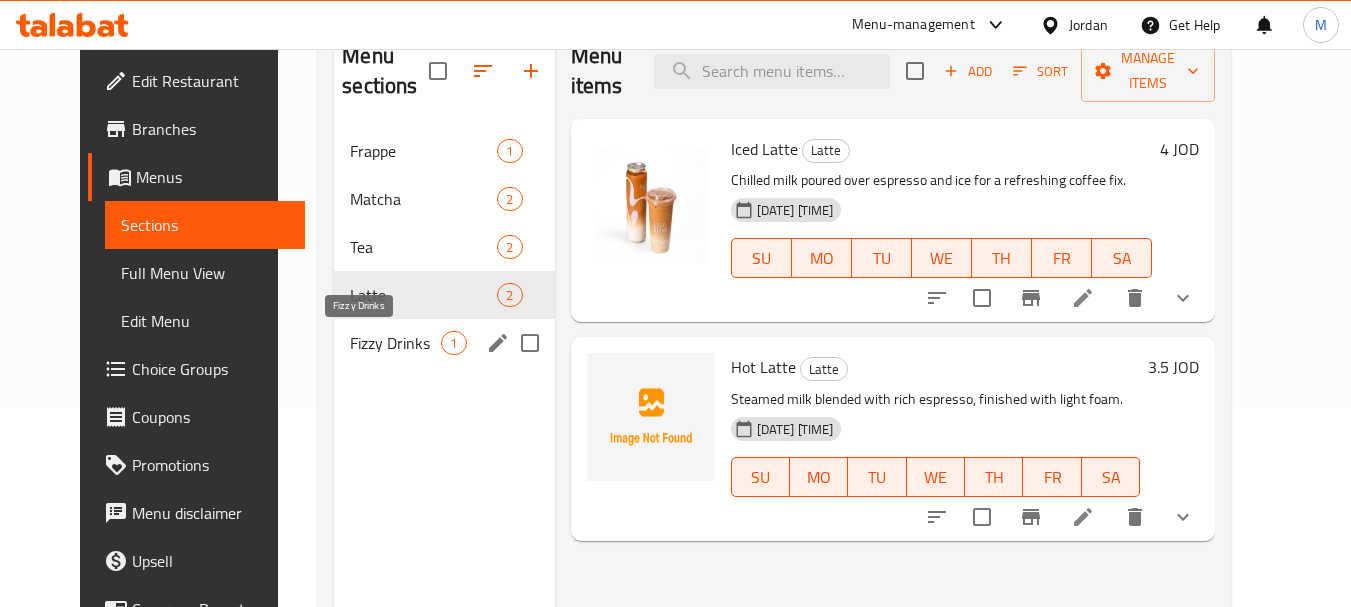 drag, startPoint x: 335, startPoint y: 345, endPoint x: 433, endPoint y: 370, distance: 101.13852 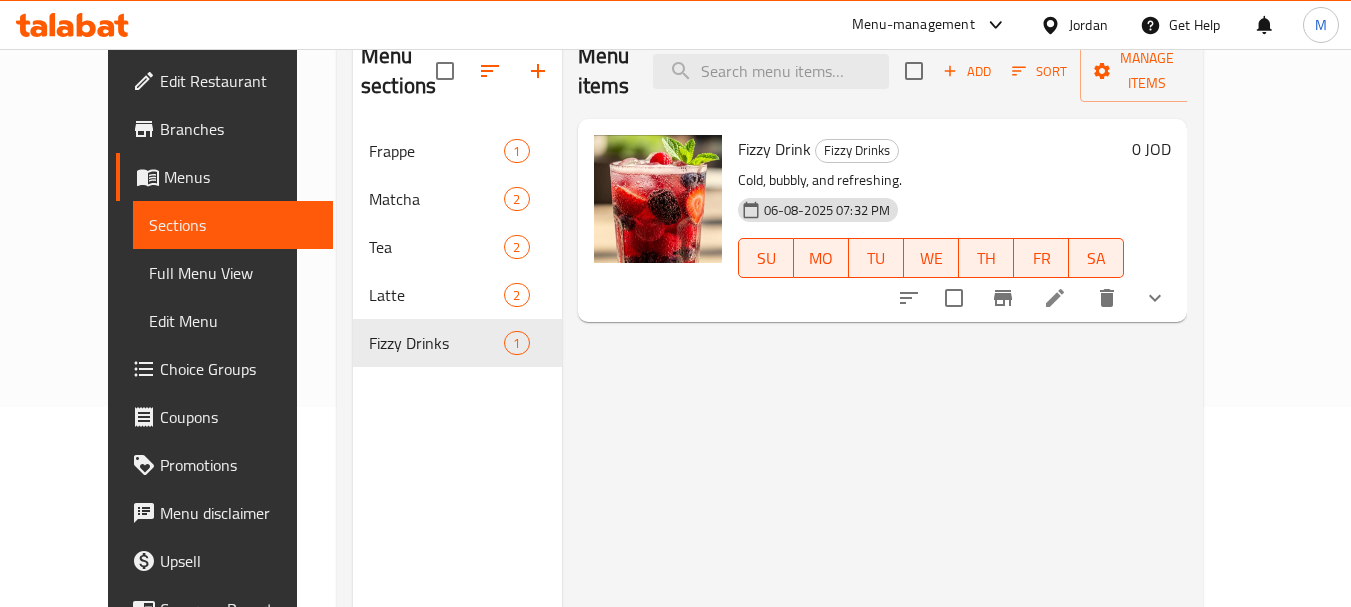 scroll, scrollTop: 0, scrollLeft: 0, axis: both 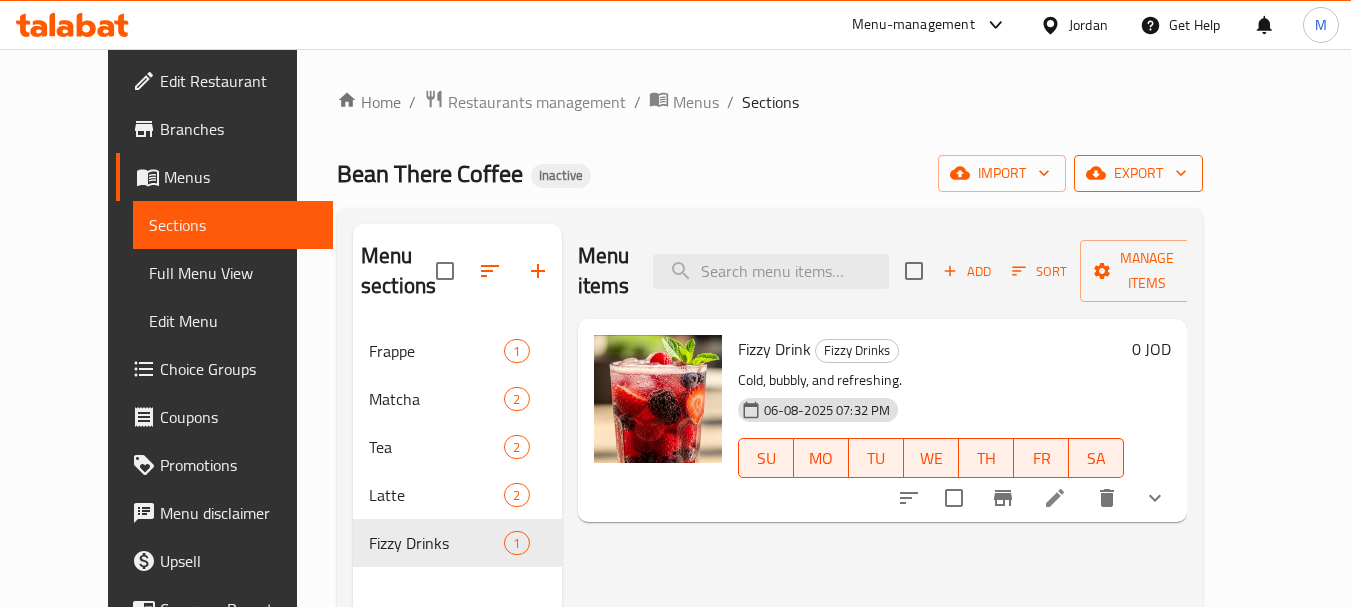 click on "export" at bounding box center (1138, 173) 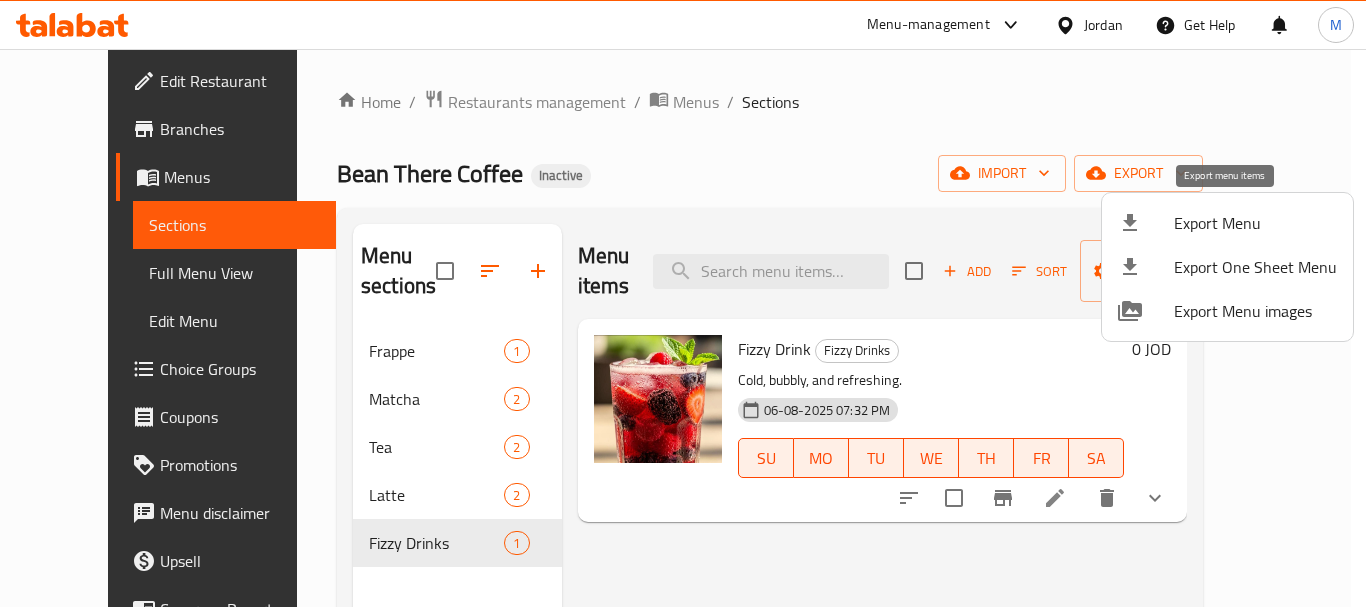 click on "Export Menu" at bounding box center [1255, 223] 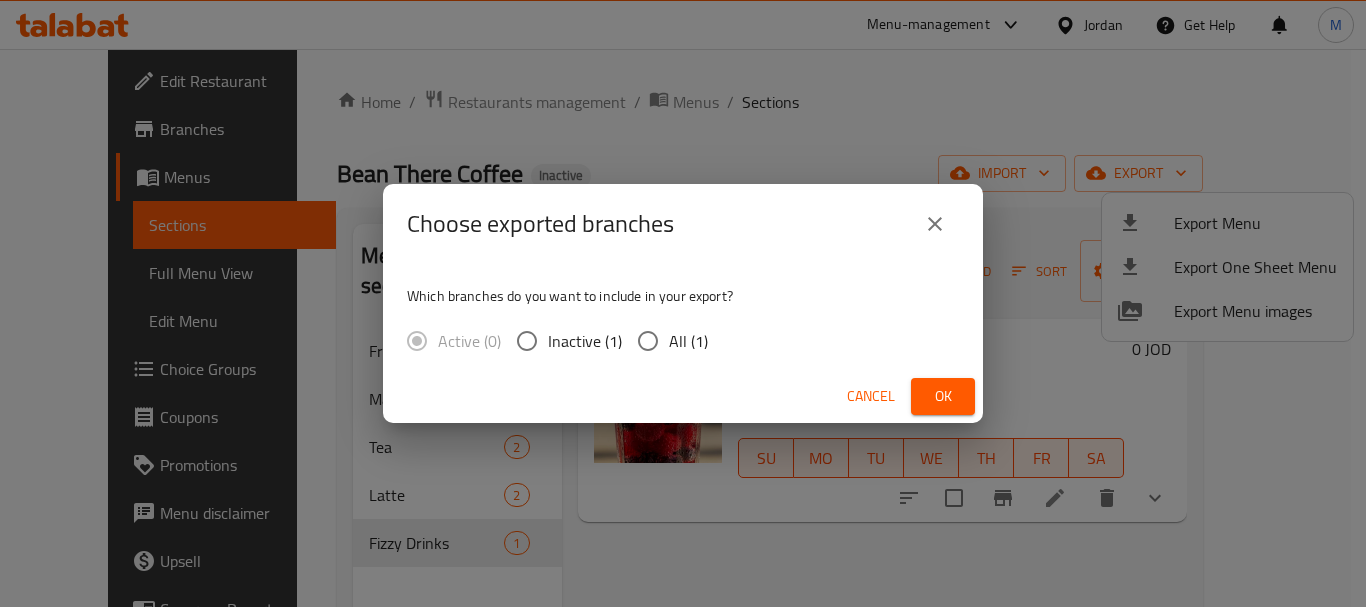 click on "All (1)" at bounding box center [648, 341] 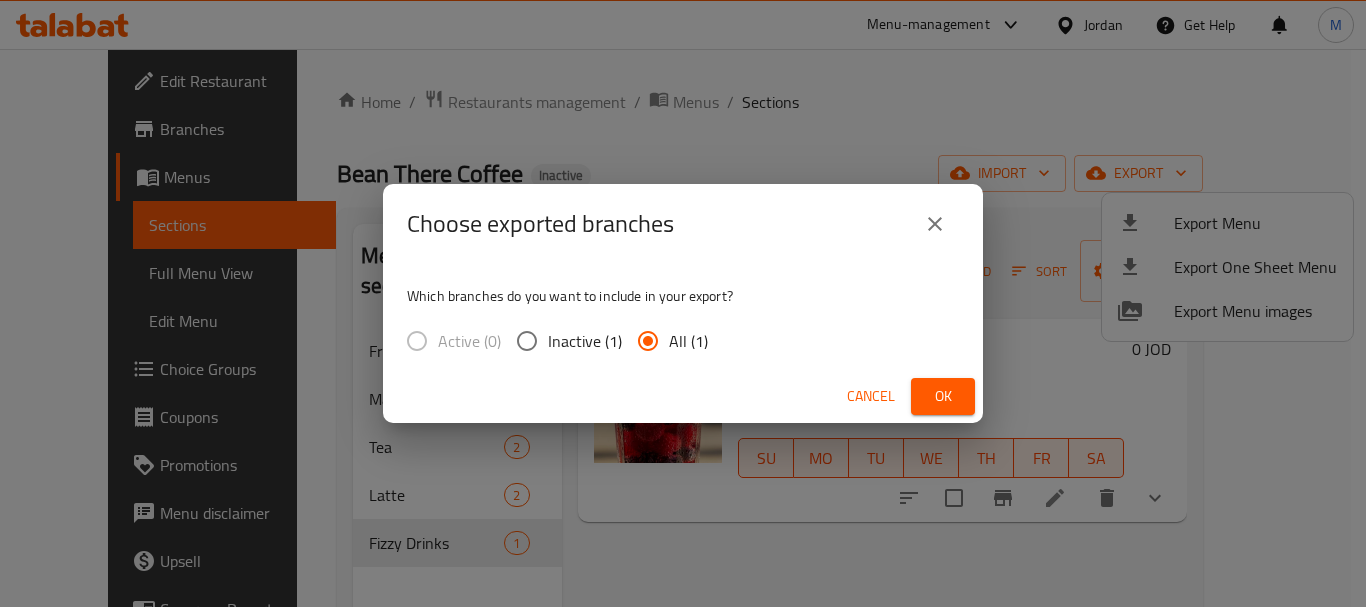 click on "Ok" at bounding box center (943, 396) 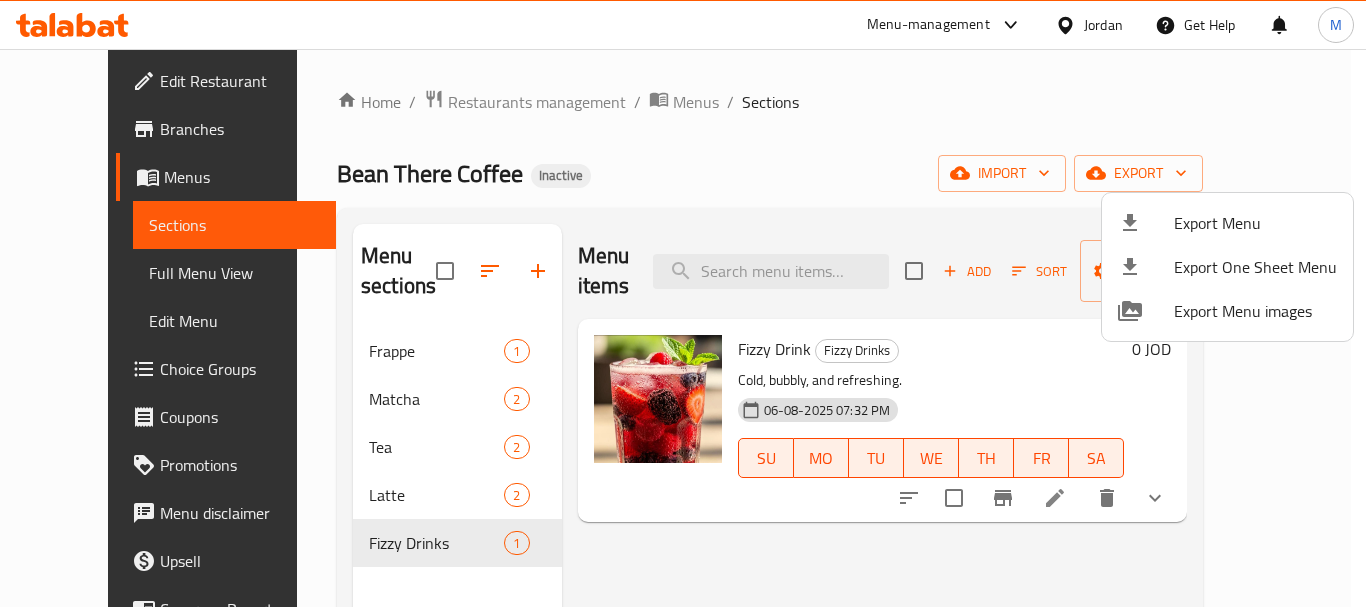 click at bounding box center (683, 303) 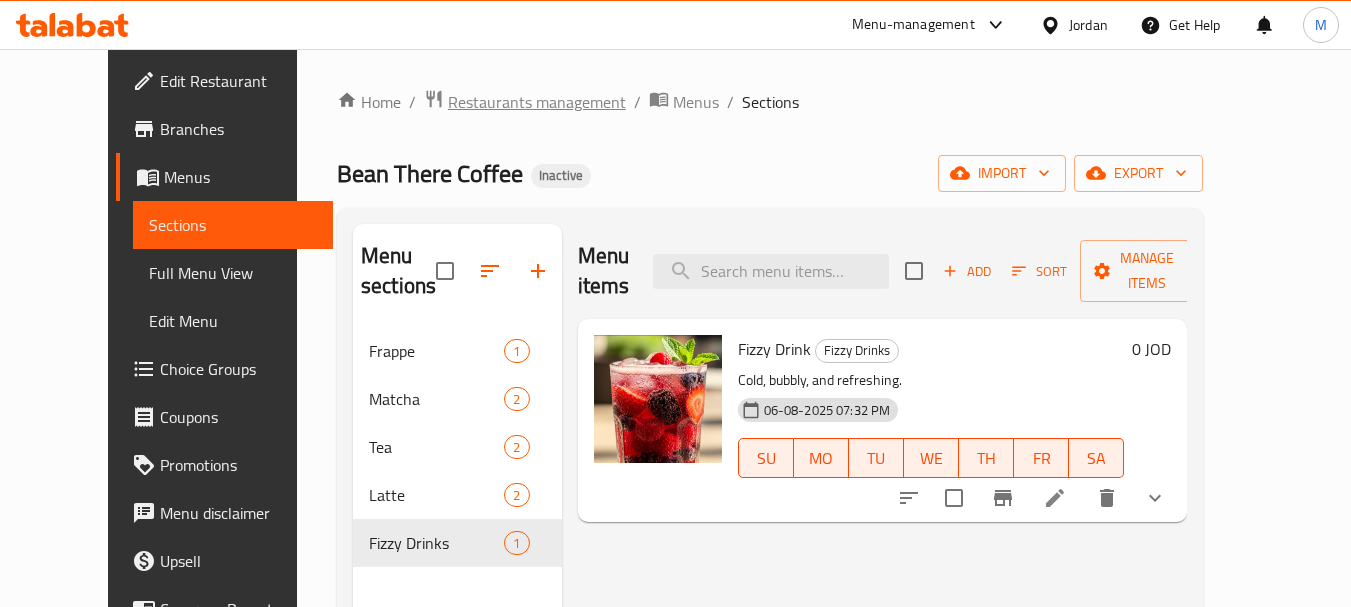 click on "Restaurants management" at bounding box center (537, 102) 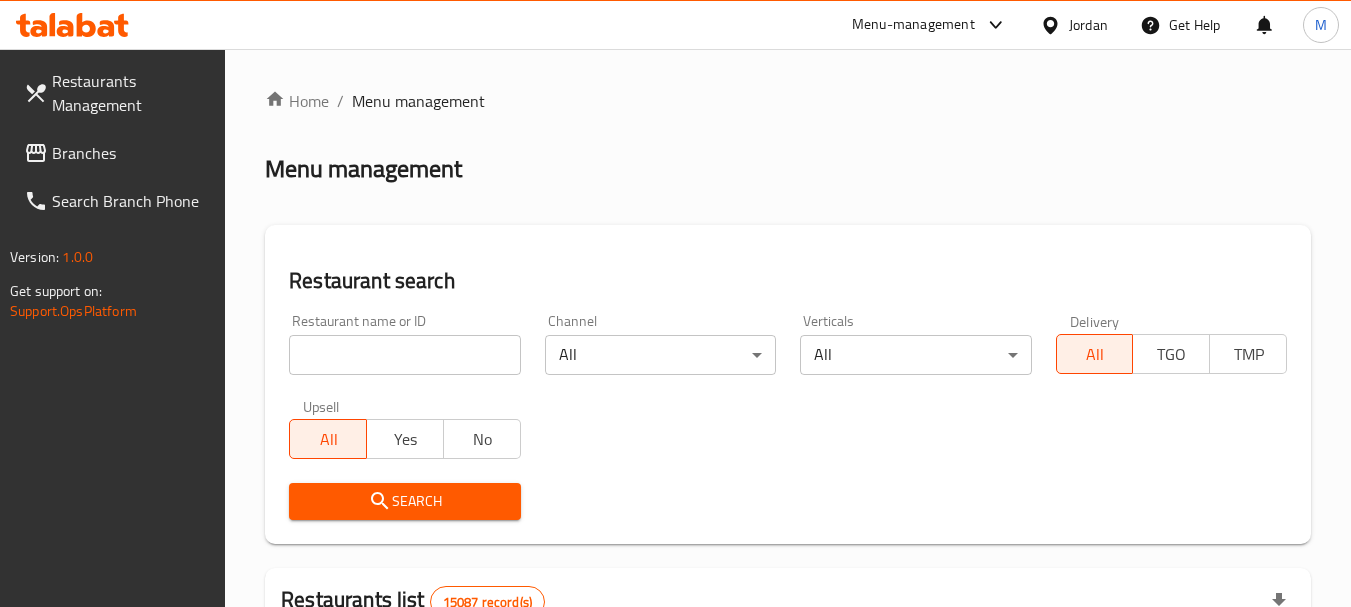 click on "Branches" at bounding box center (131, 153) 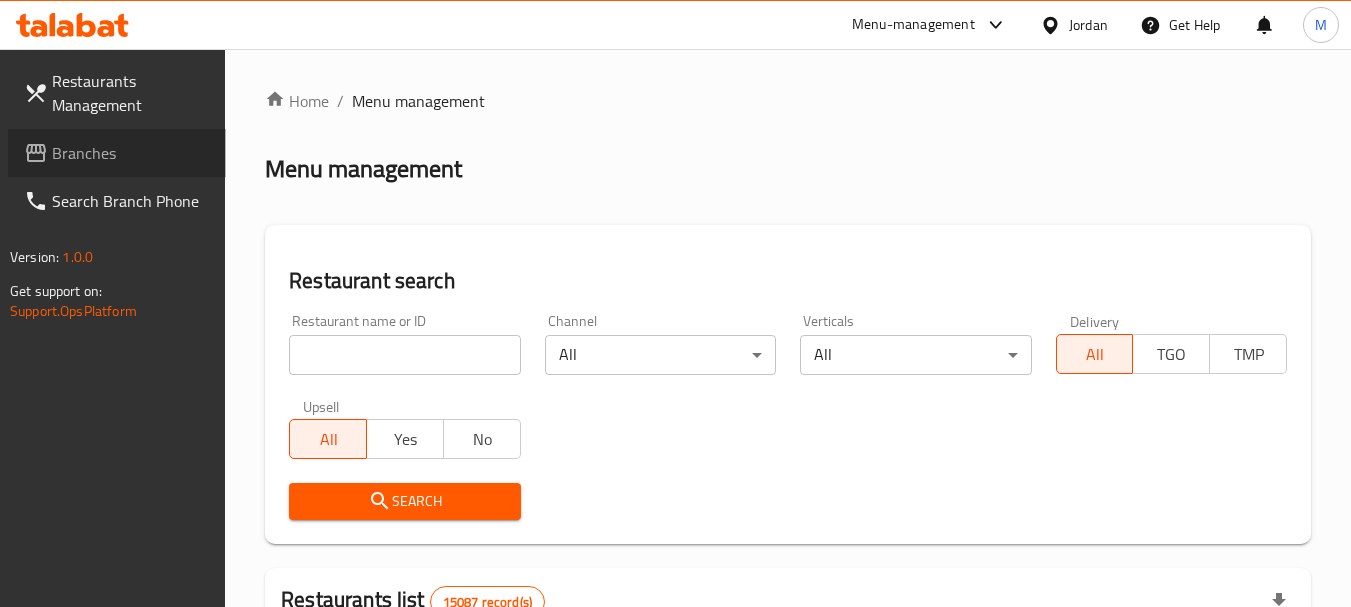 click on "Branches" at bounding box center (131, 153) 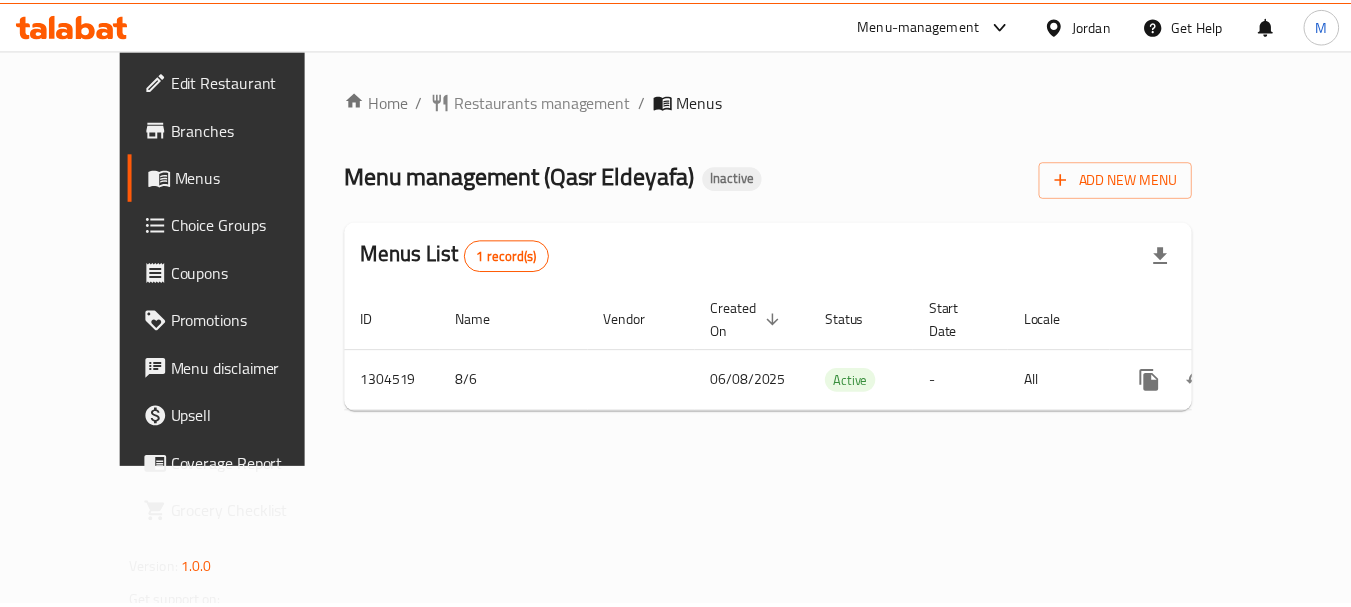 scroll, scrollTop: 0, scrollLeft: 0, axis: both 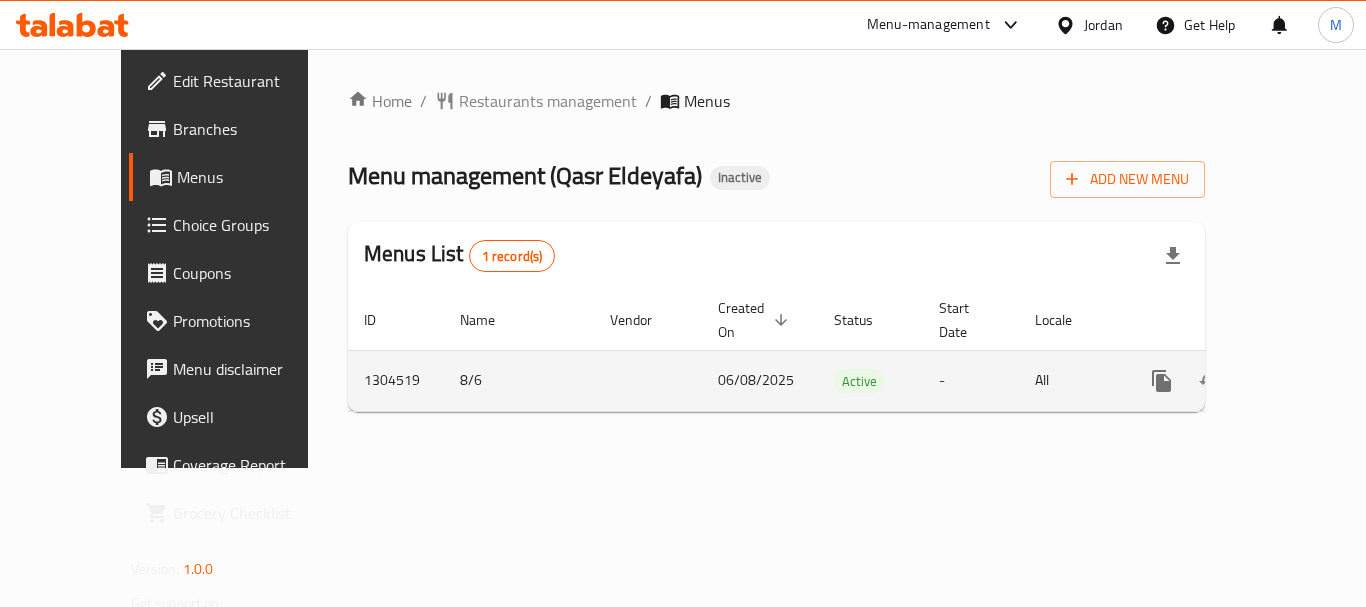 click at bounding box center [1306, 381] 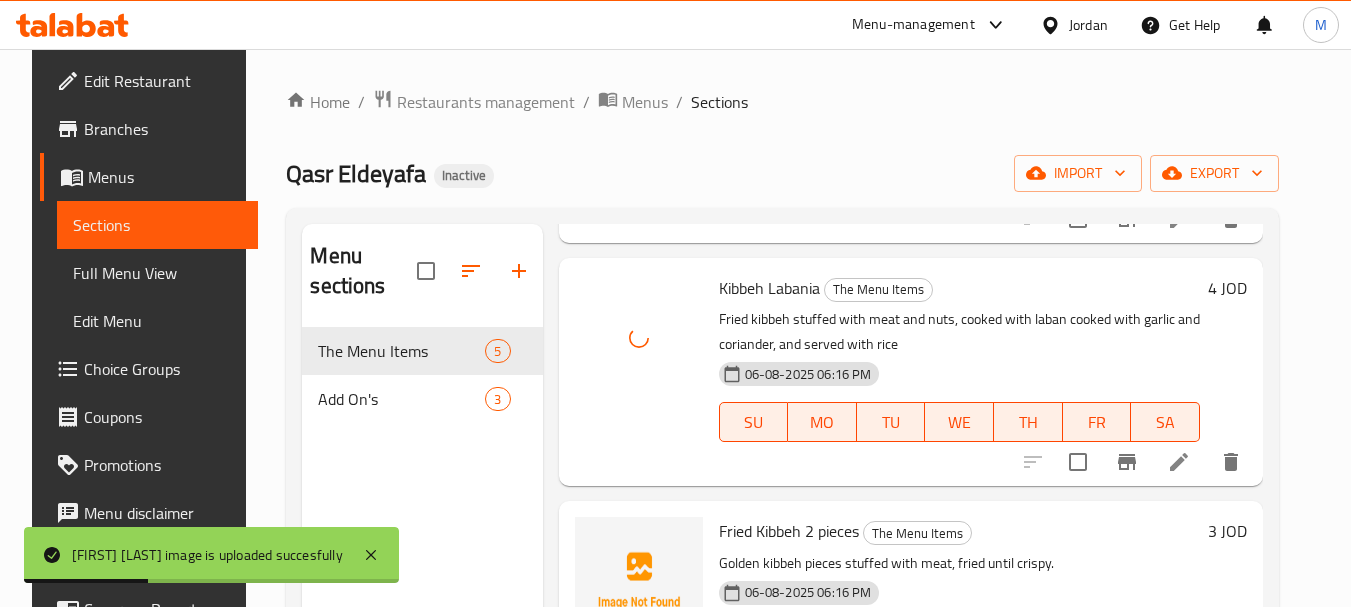 scroll, scrollTop: 590, scrollLeft: 0, axis: vertical 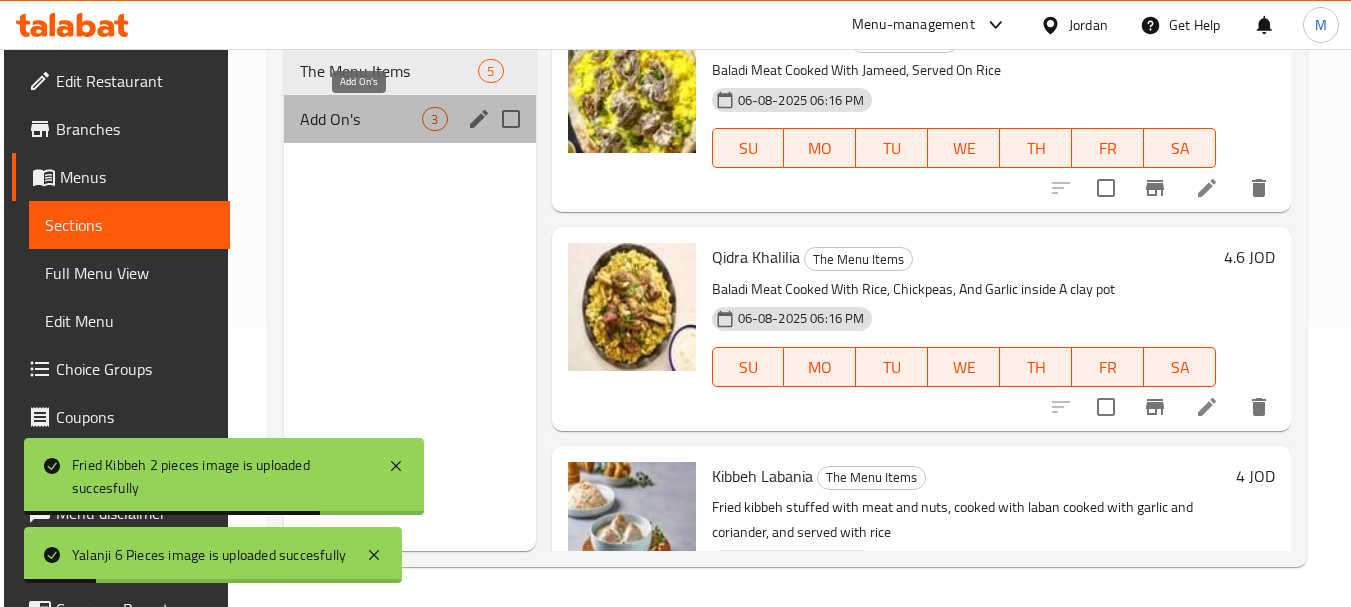 click on "Add On's" at bounding box center (361, 119) 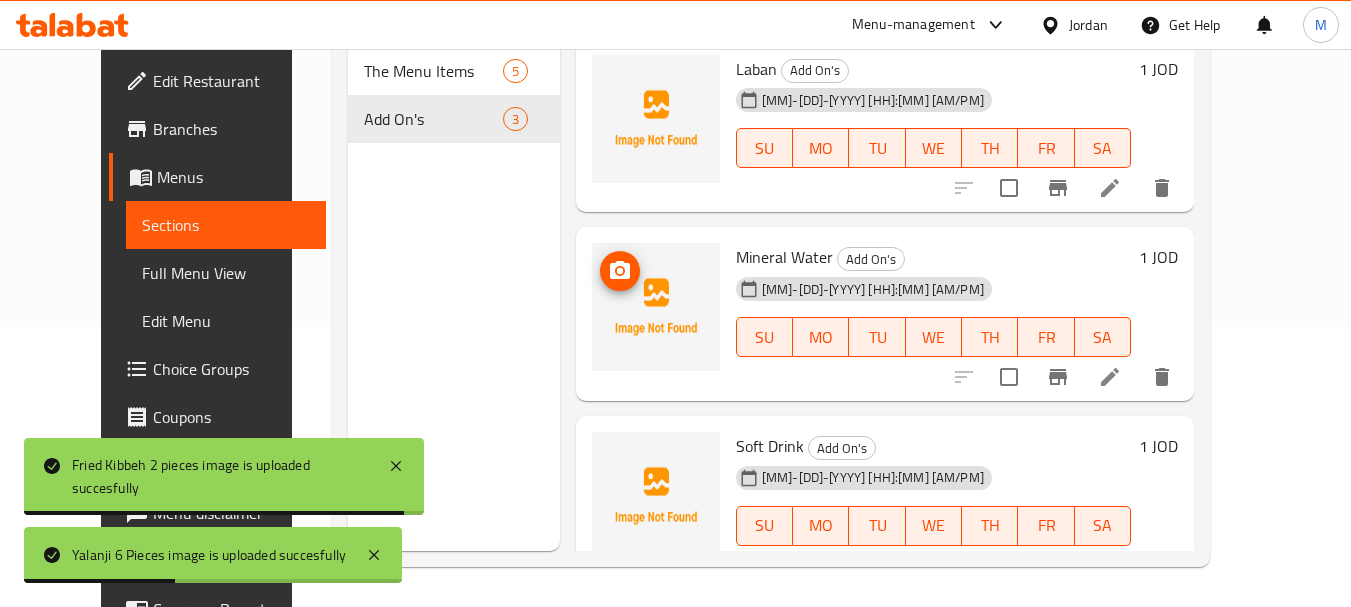 scroll, scrollTop: 80, scrollLeft: 0, axis: vertical 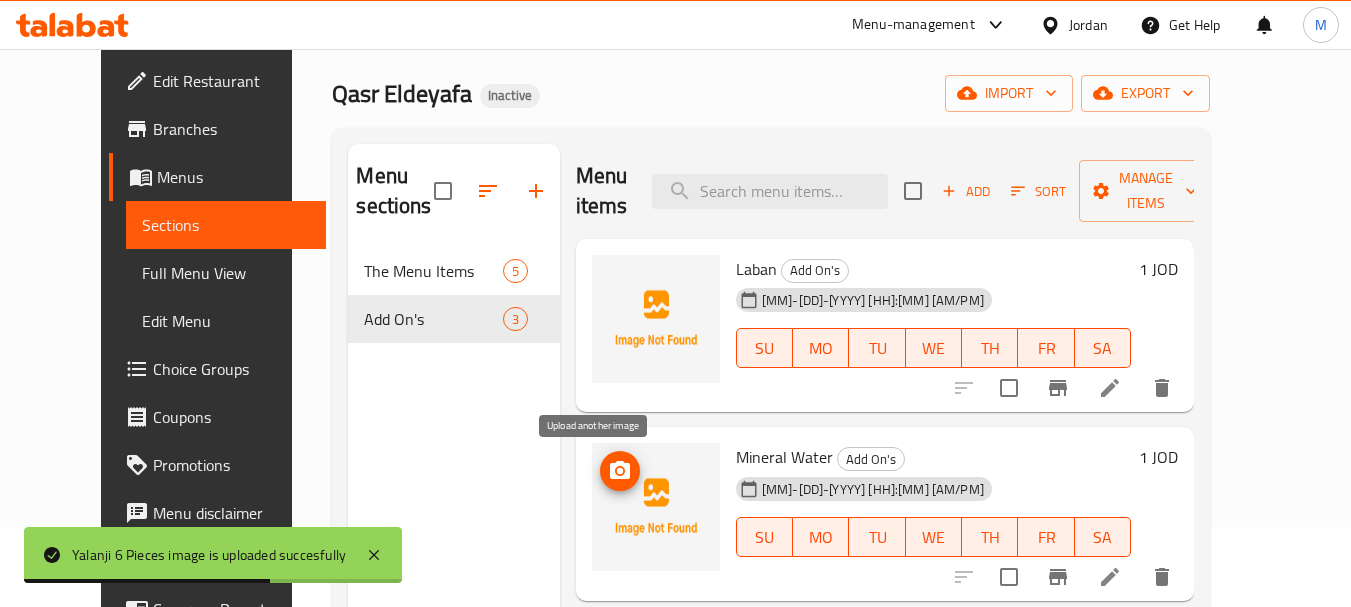 click 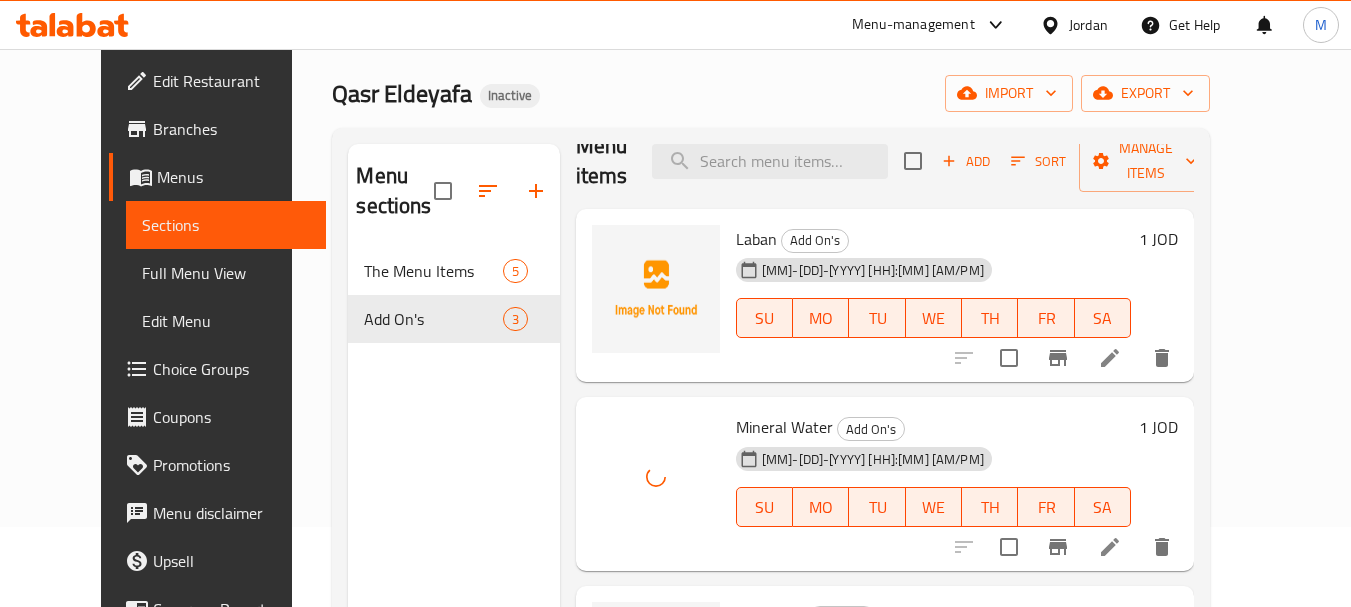 scroll, scrollTop: 39, scrollLeft: 0, axis: vertical 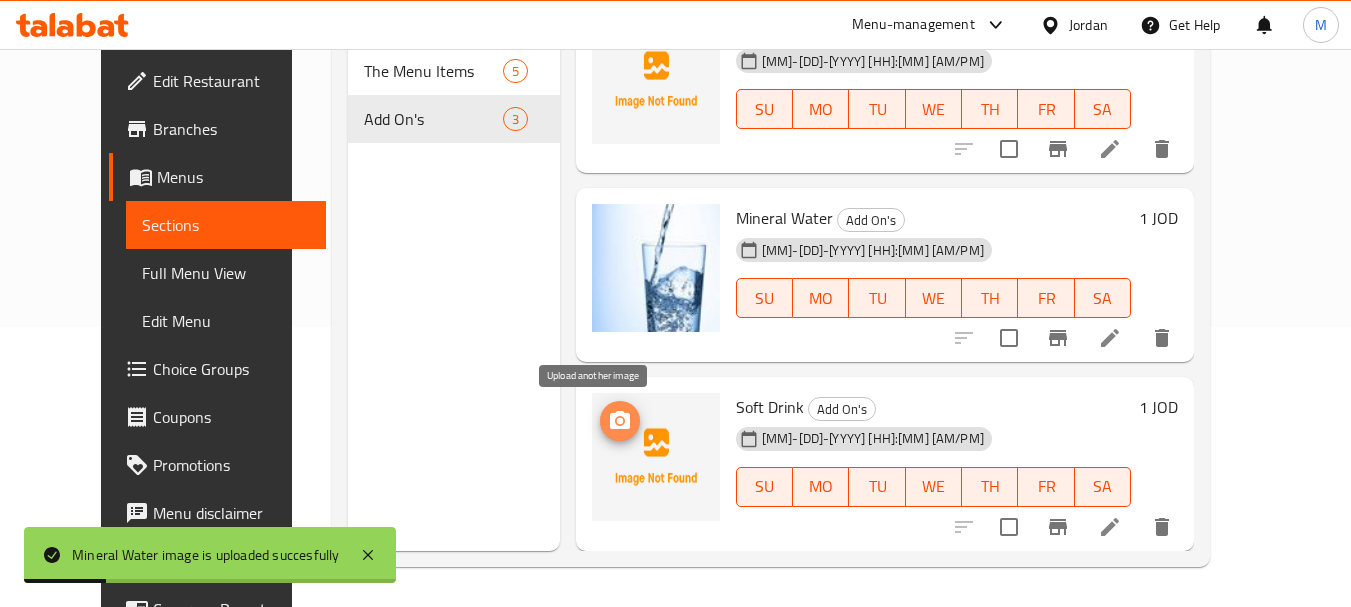click 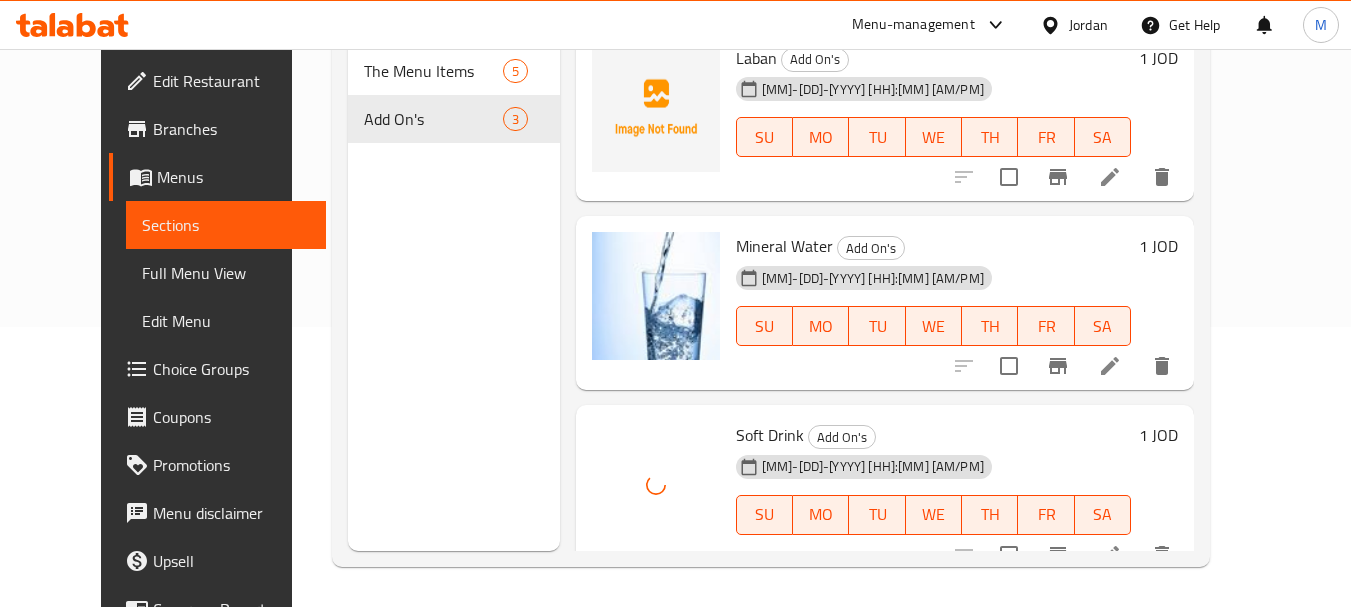 scroll, scrollTop: 0, scrollLeft: 0, axis: both 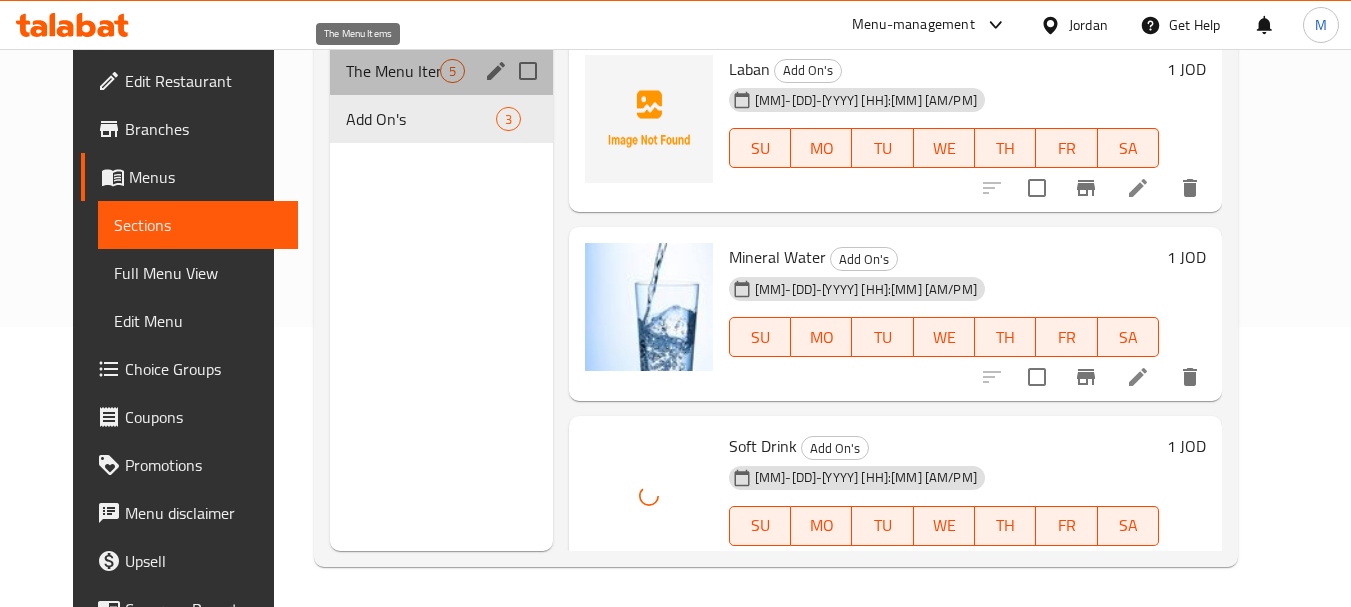 click on "The Menu Items" at bounding box center (393, 71) 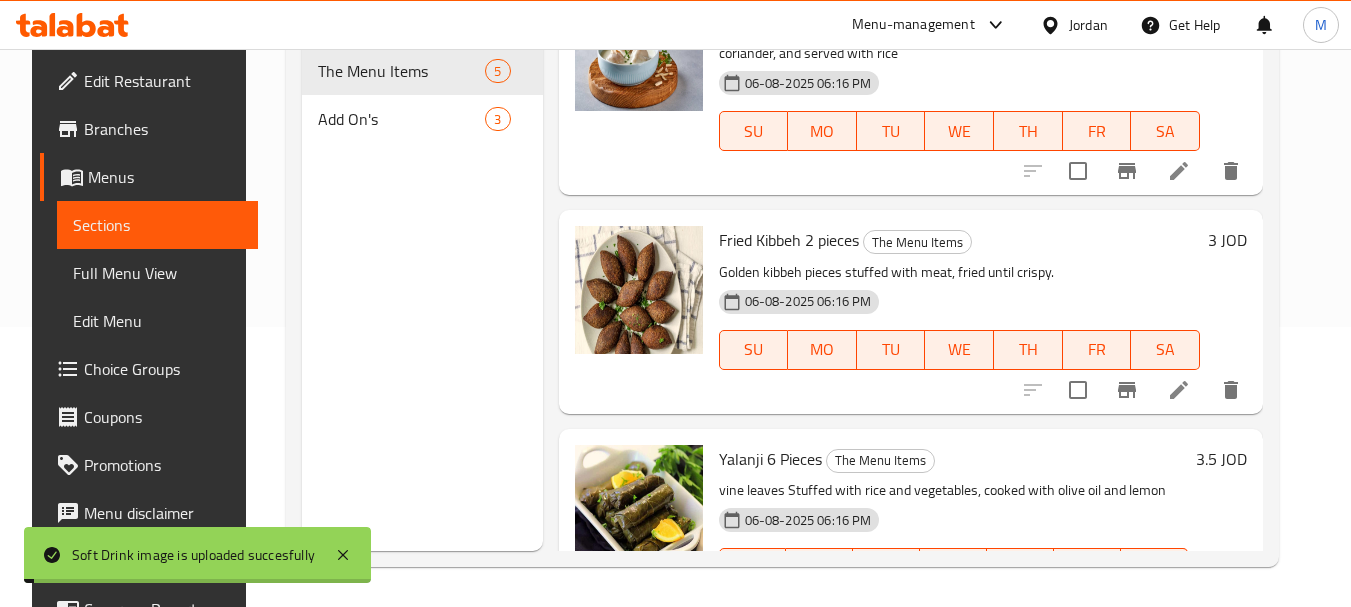 scroll, scrollTop: 590, scrollLeft: 0, axis: vertical 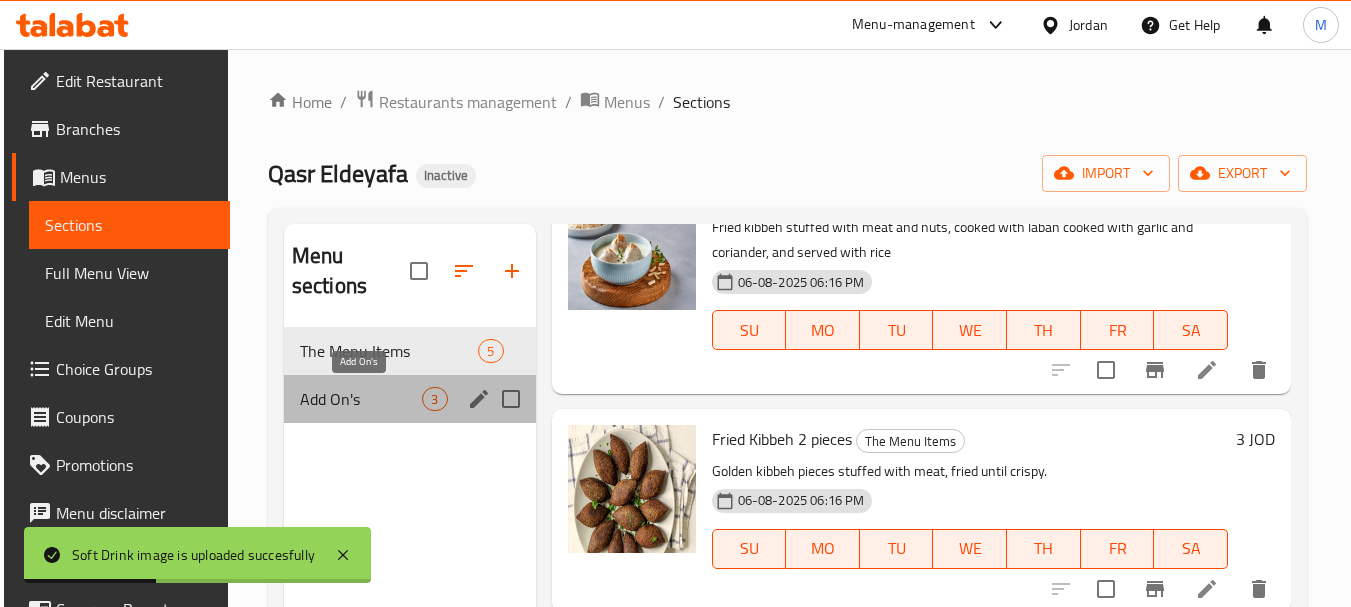 click on "Add On's" at bounding box center [361, 399] 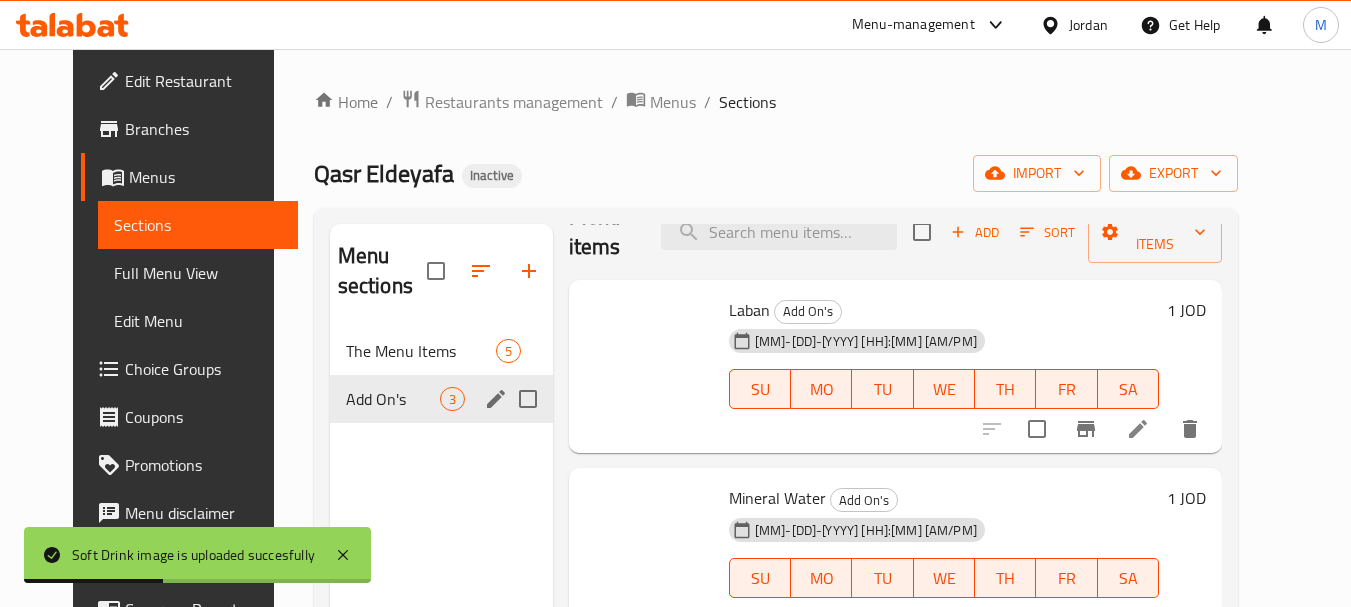 scroll, scrollTop: 39, scrollLeft: 0, axis: vertical 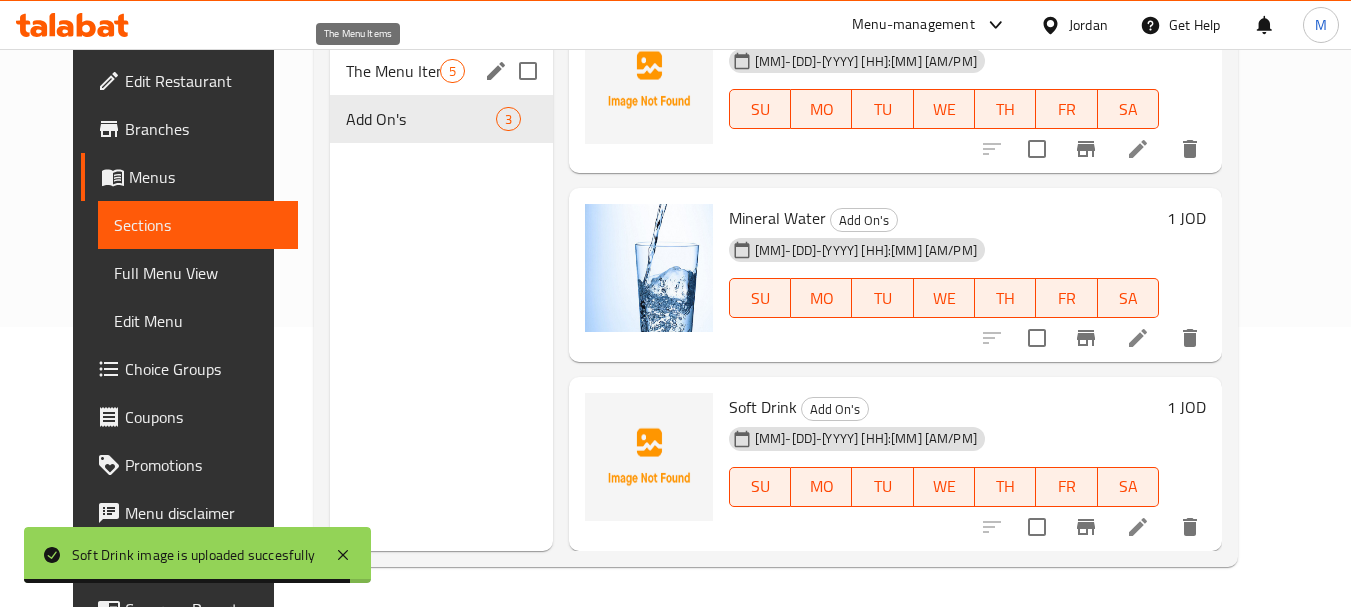 click on "The Menu Items" at bounding box center [393, 71] 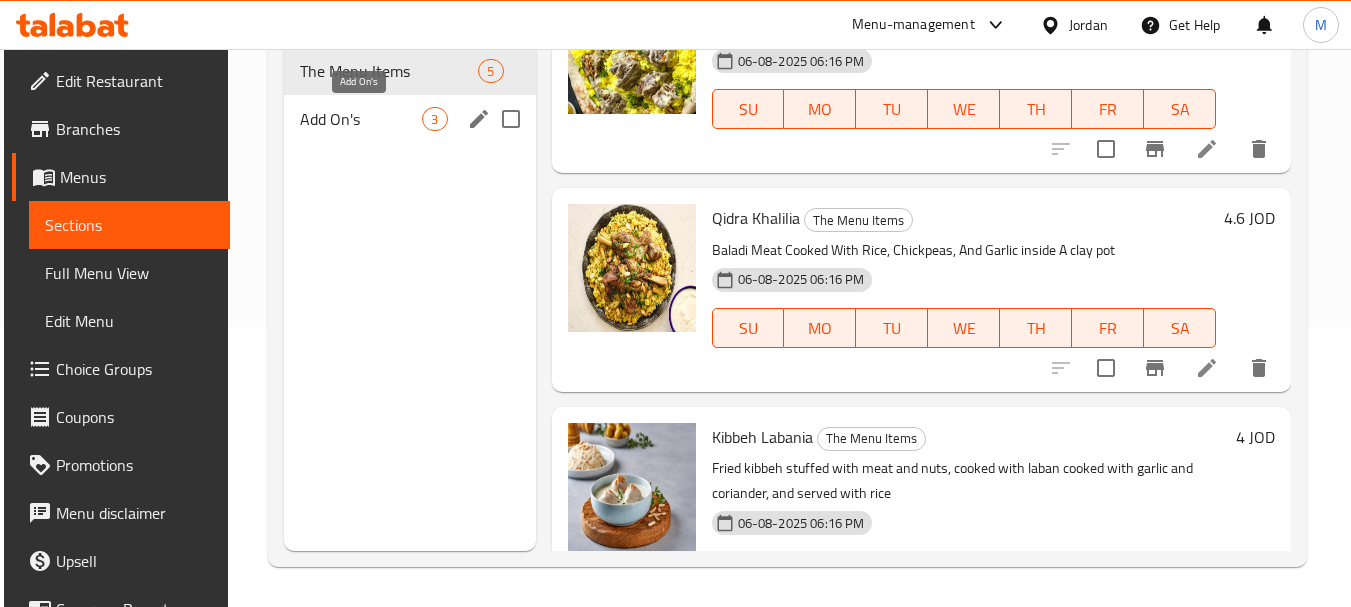 click on "Add On's" at bounding box center (361, 119) 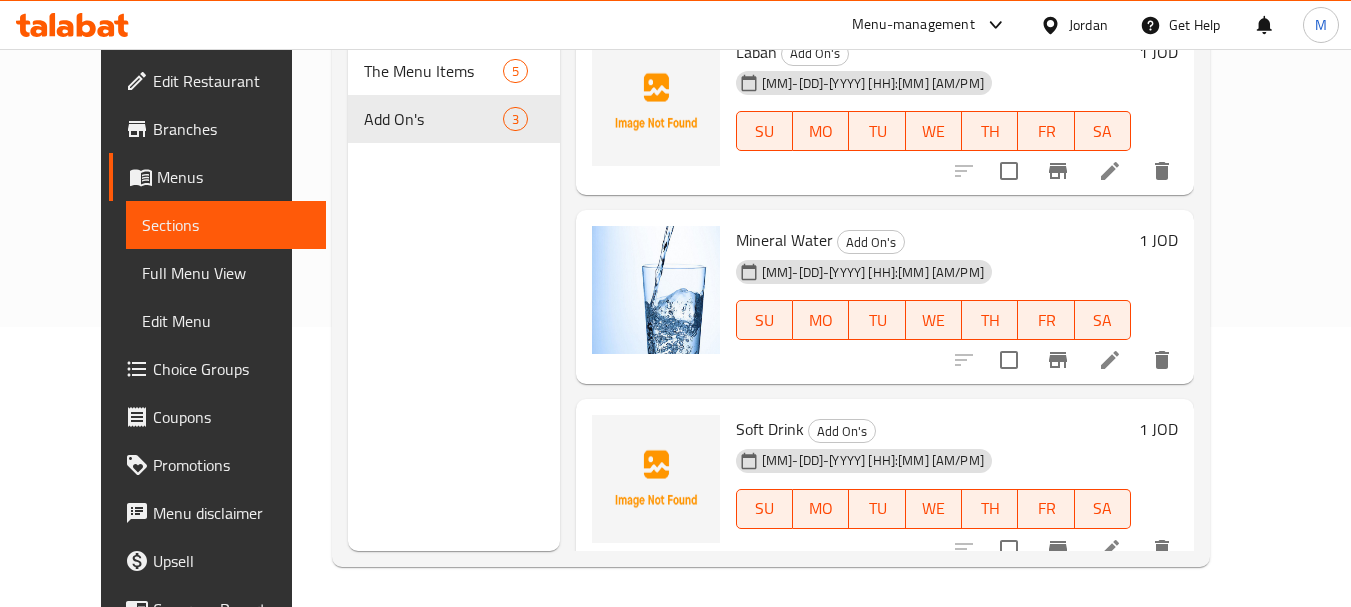 scroll, scrollTop: 0, scrollLeft: 0, axis: both 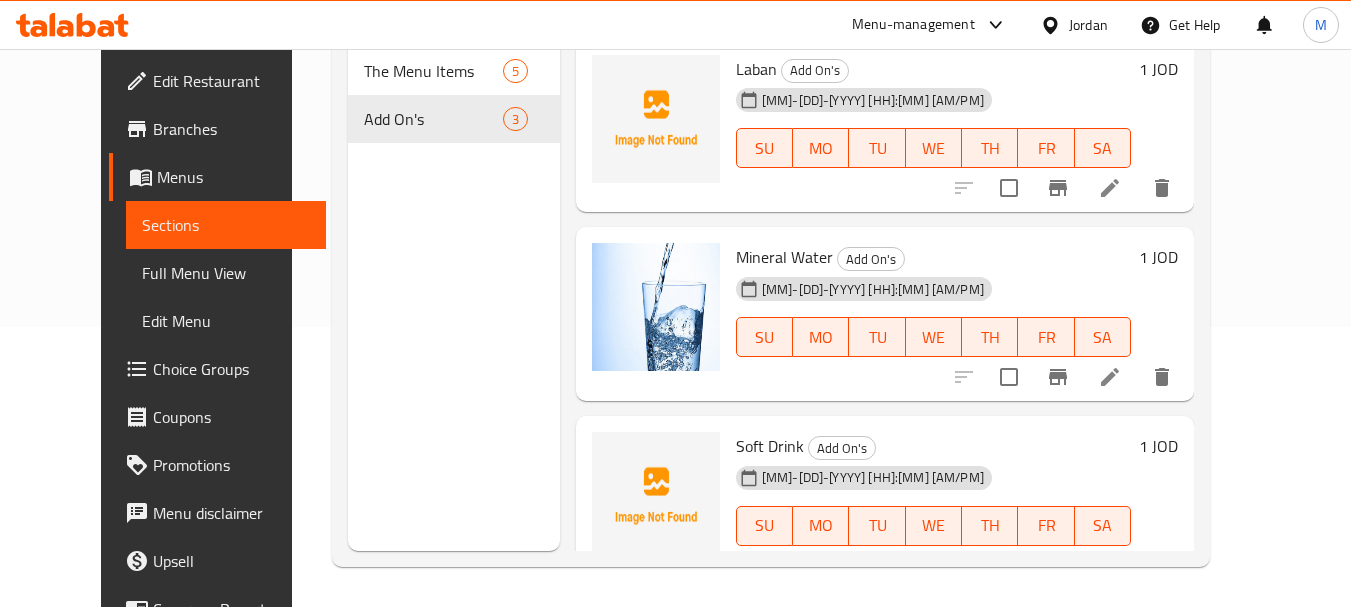 click on "Soft Drink" at bounding box center [770, 446] 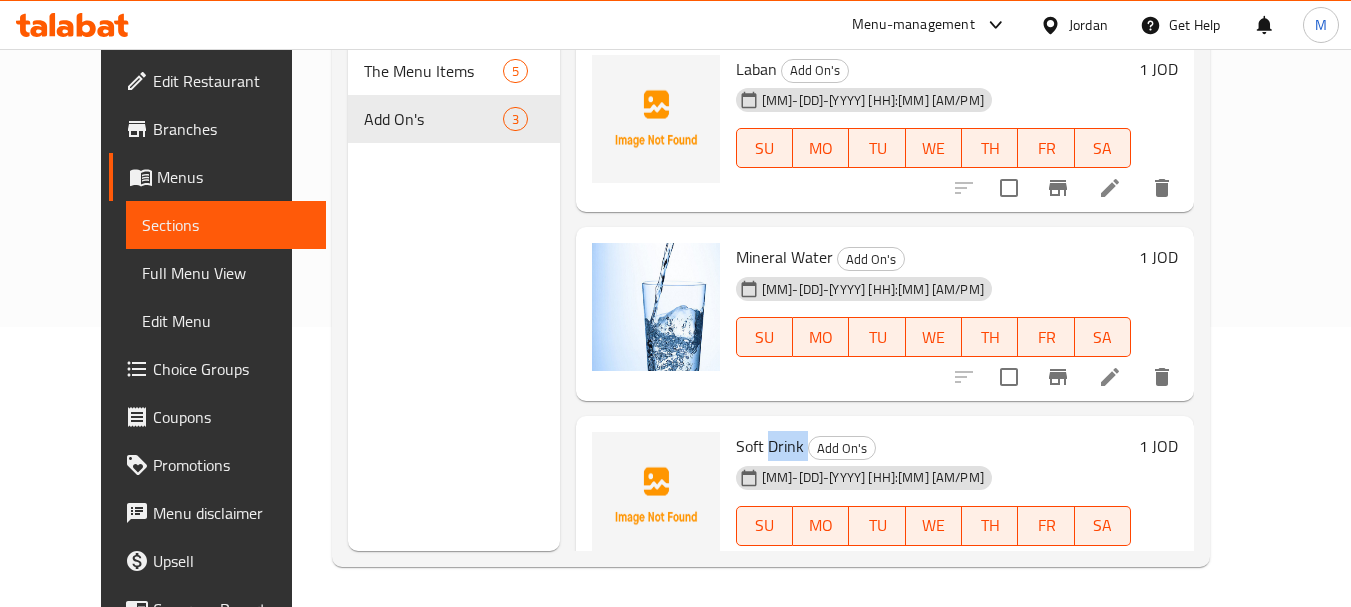 click on "Soft Drink" at bounding box center [770, 446] 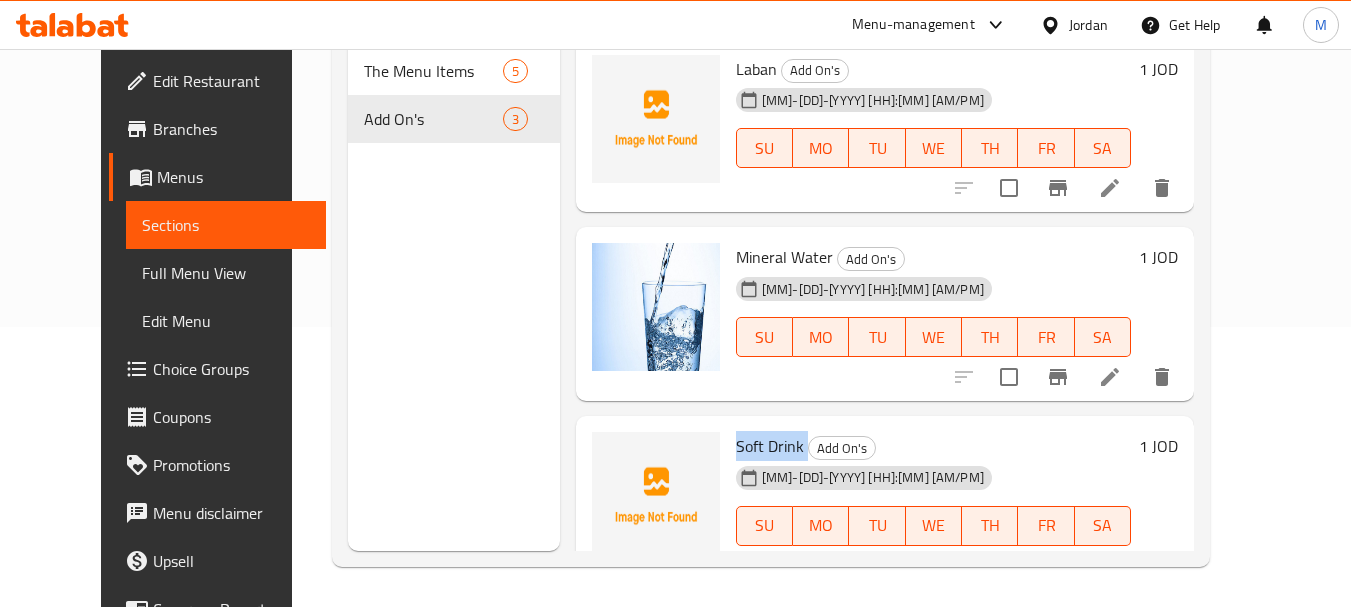 click on "Soft Drink" at bounding box center (770, 446) 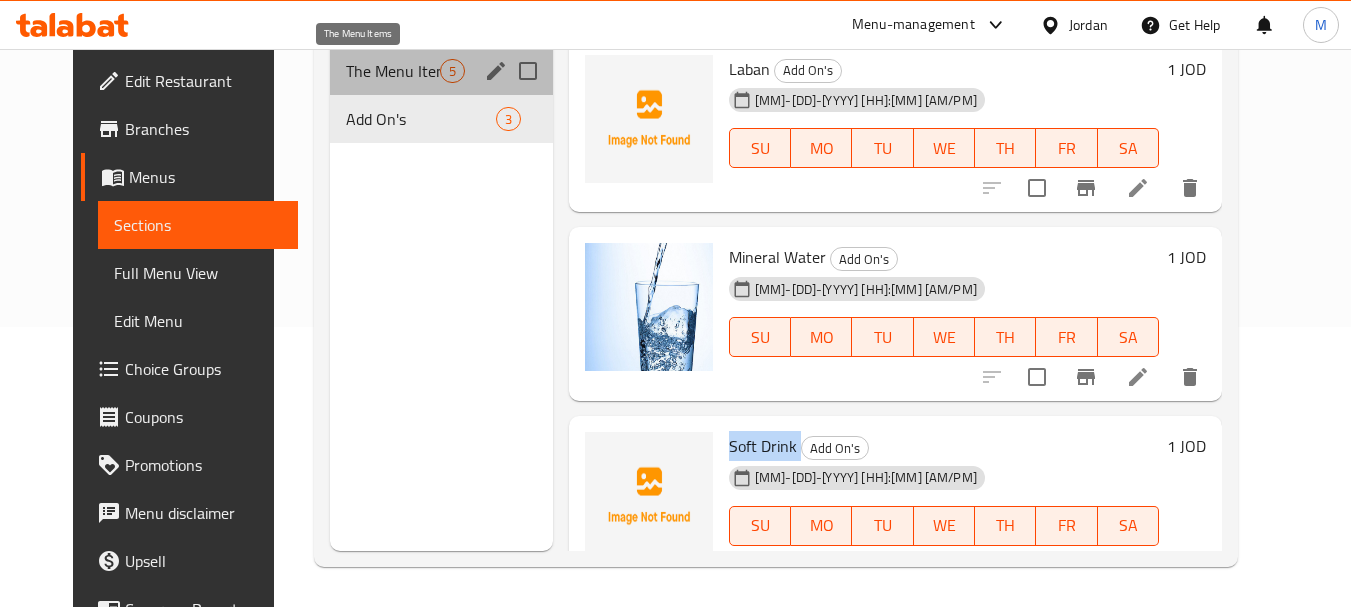 click on "The Menu Items" at bounding box center (393, 71) 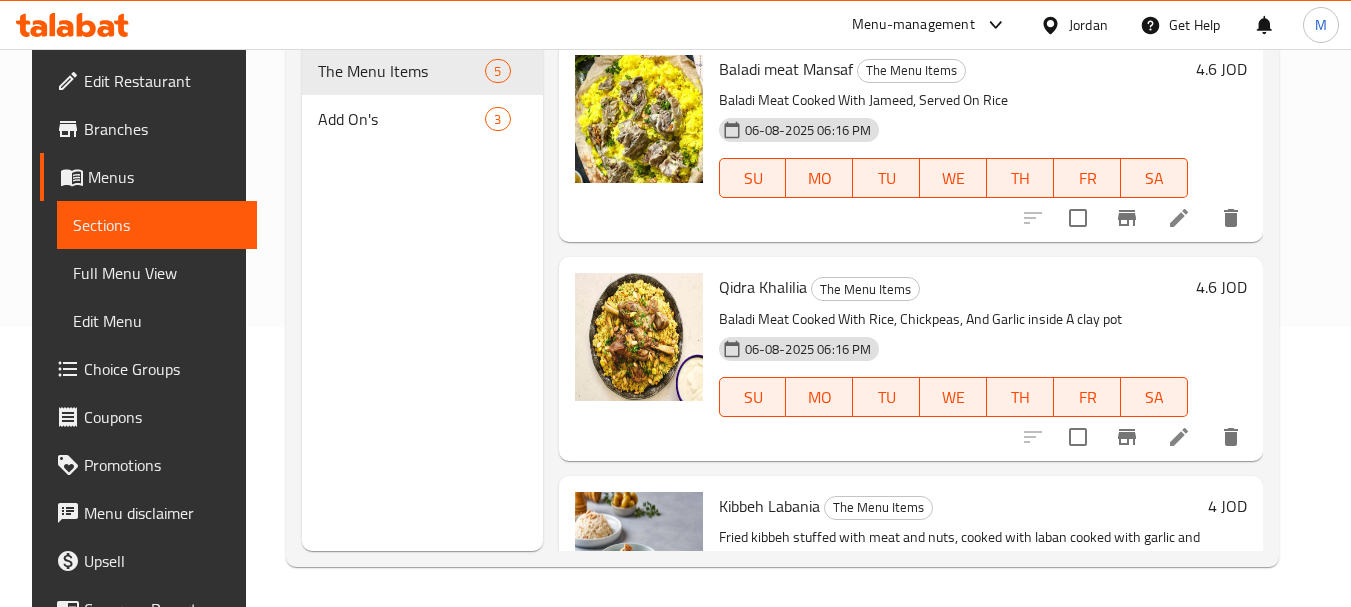 scroll, scrollTop: 0, scrollLeft: 0, axis: both 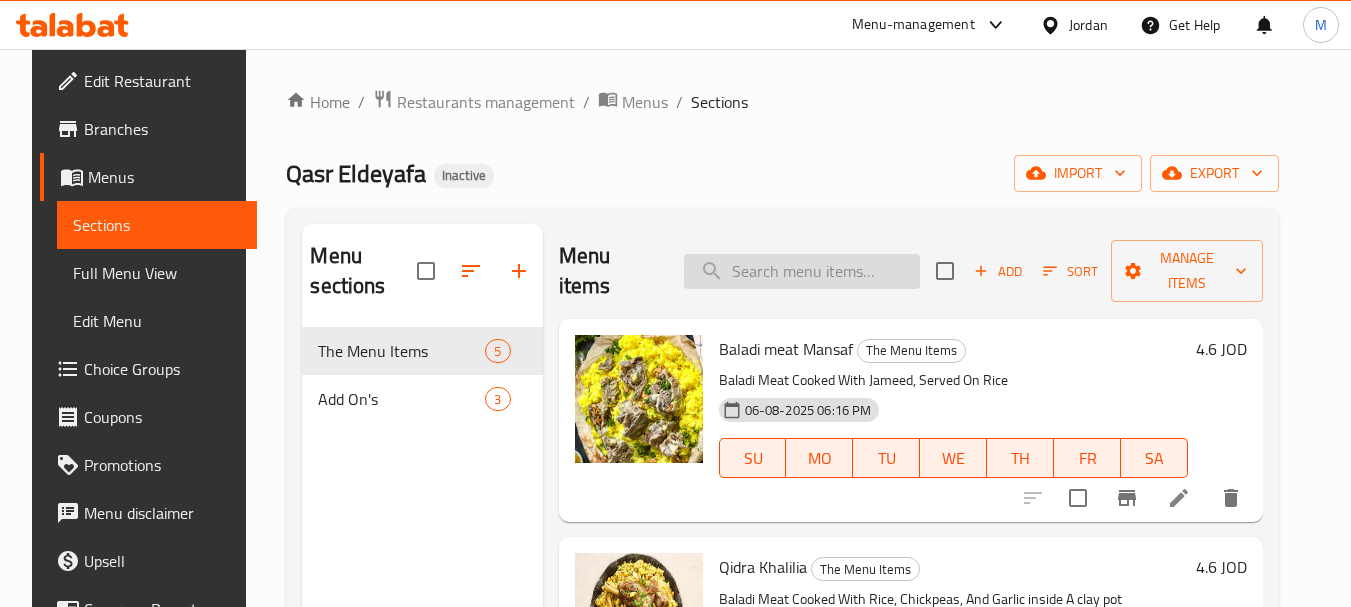 drag, startPoint x: 779, startPoint y: 284, endPoint x: 757, endPoint y: 283, distance: 22.022715 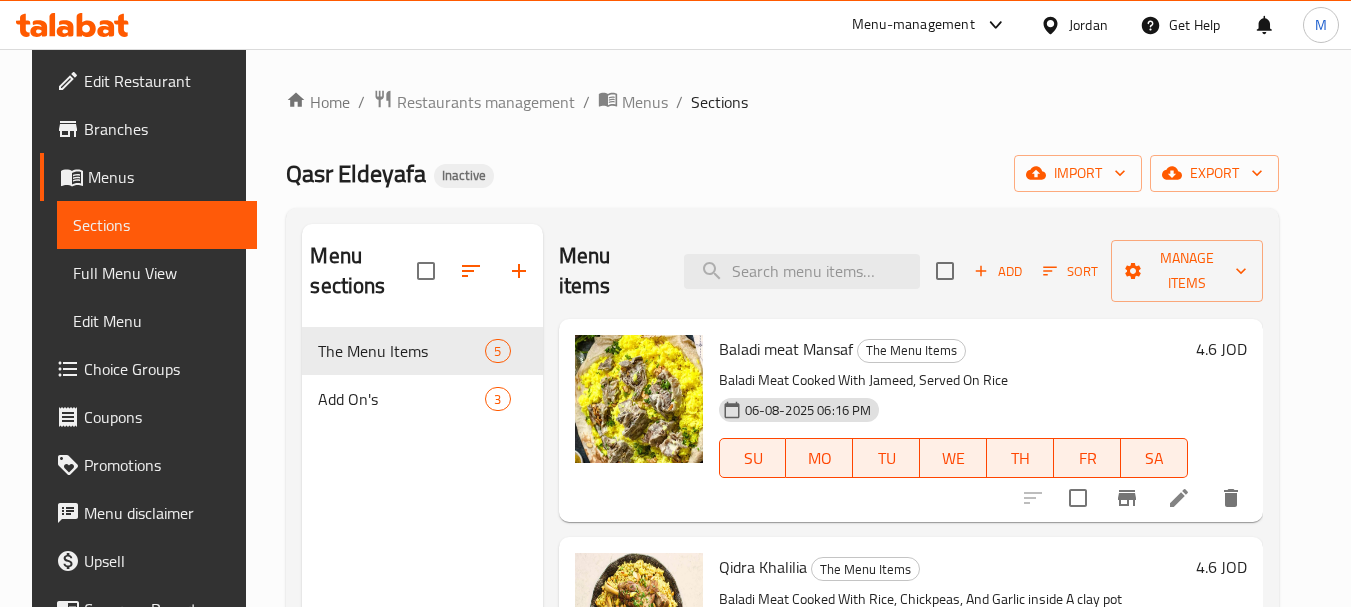 paste on "Soft Drink" 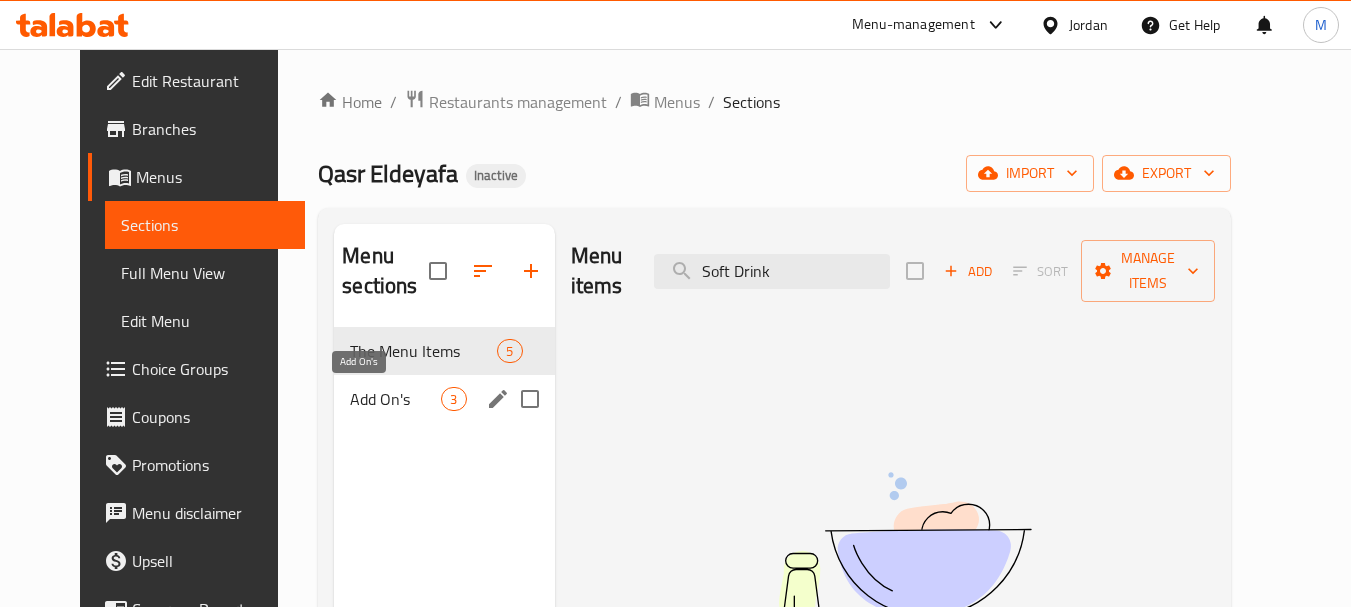 click on "Add On's" at bounding box center (395, 399) 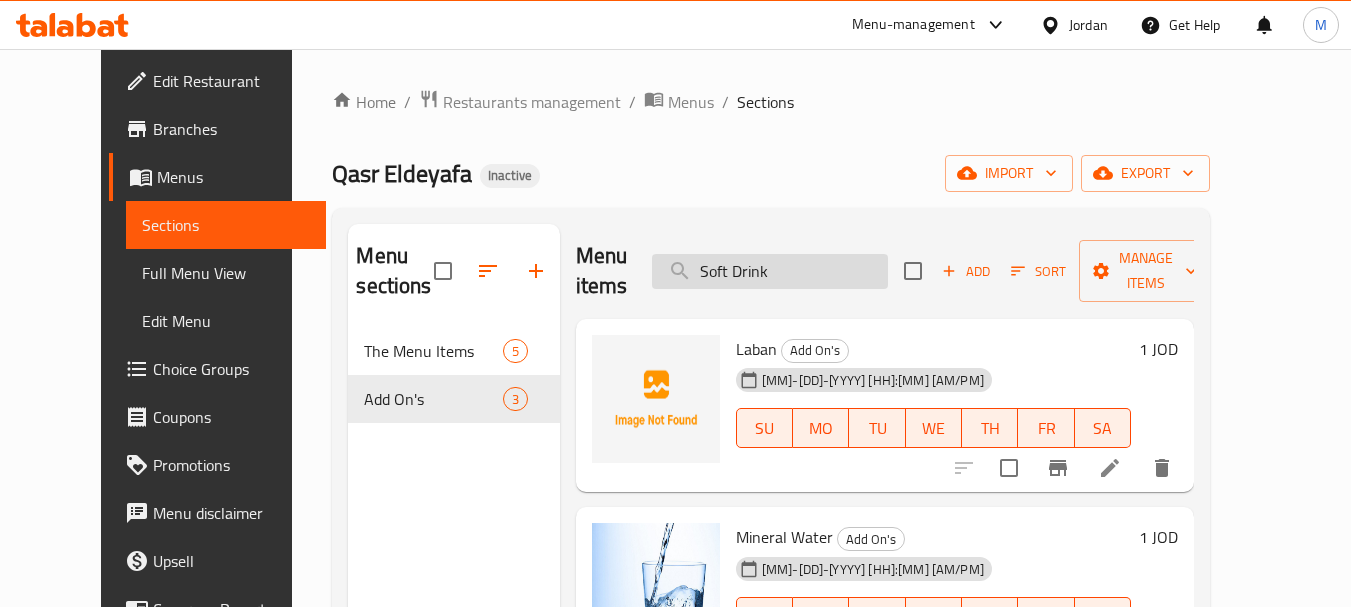 click on "Soft Drink" at bounding box center [770, 271] 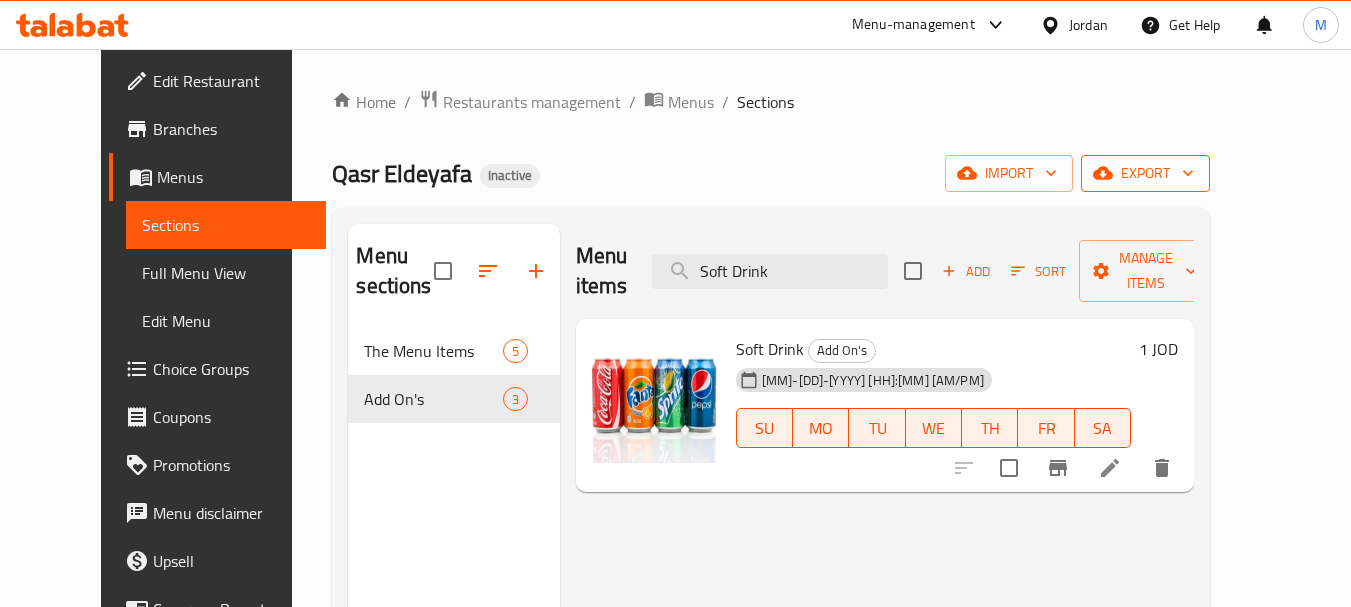 type on "Soft Drink" 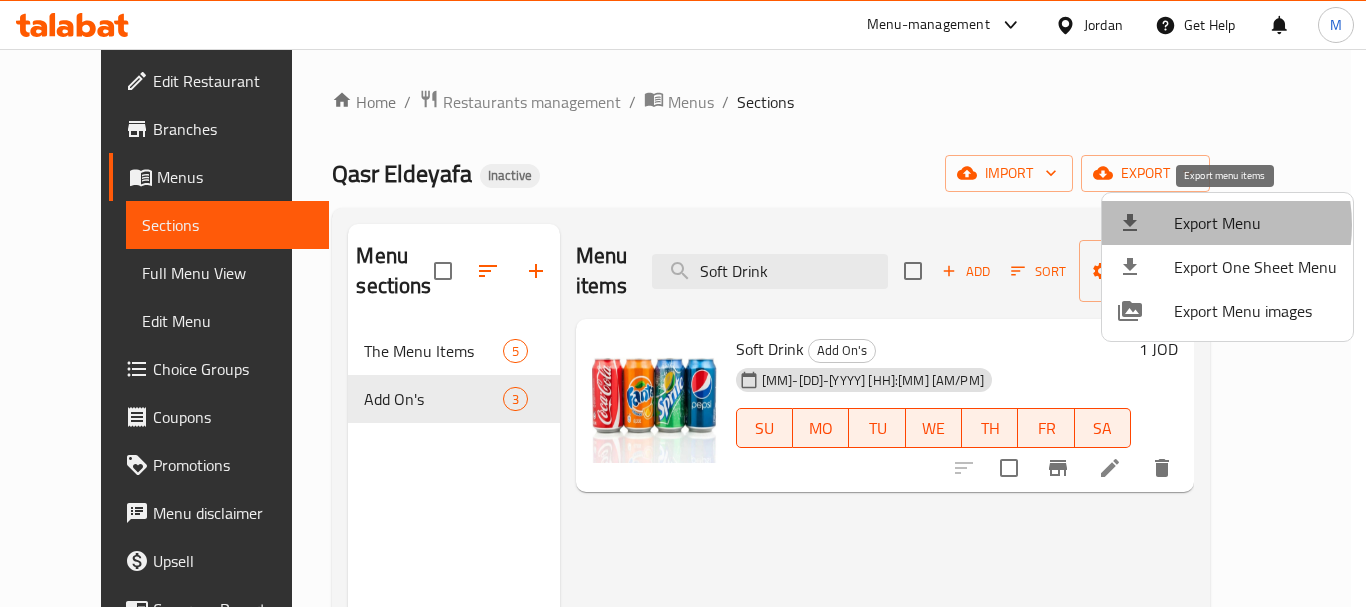 click on "Export Menu" at bounding box center (1255, 223) 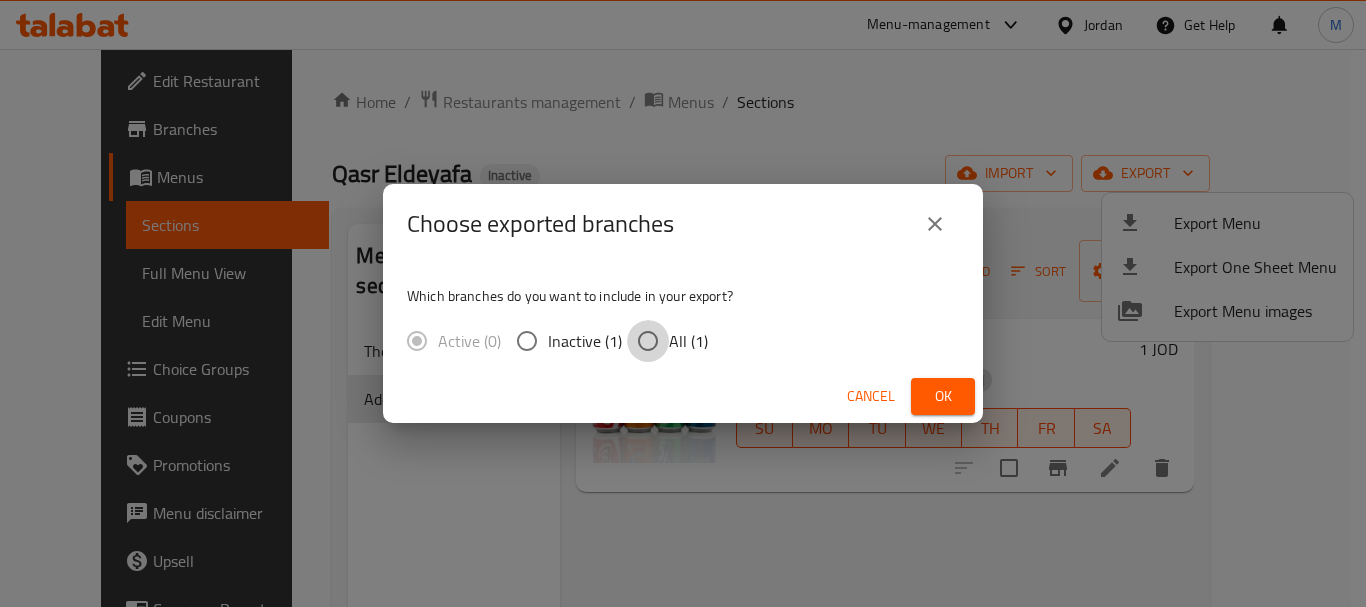 drag, startPoint x: 664, startPoint y: 328, endPoint x: 812, endPoint y: 401, distance: 165.02425 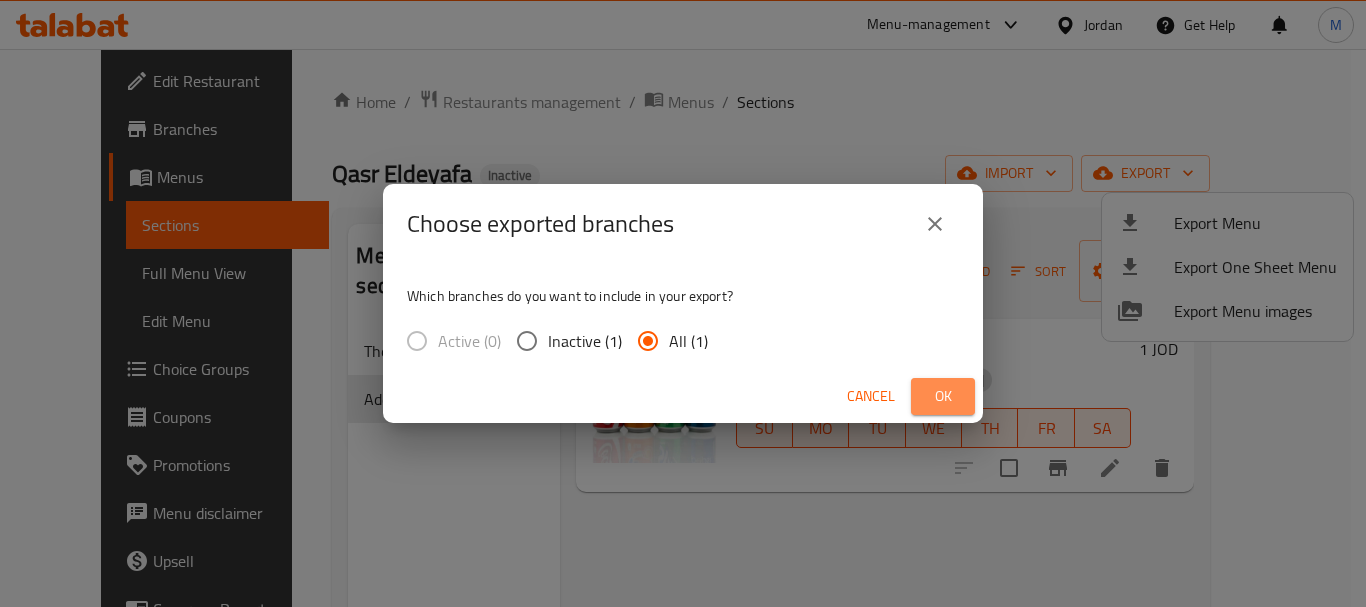 click on "Ok" at bounding box center [943, 396] 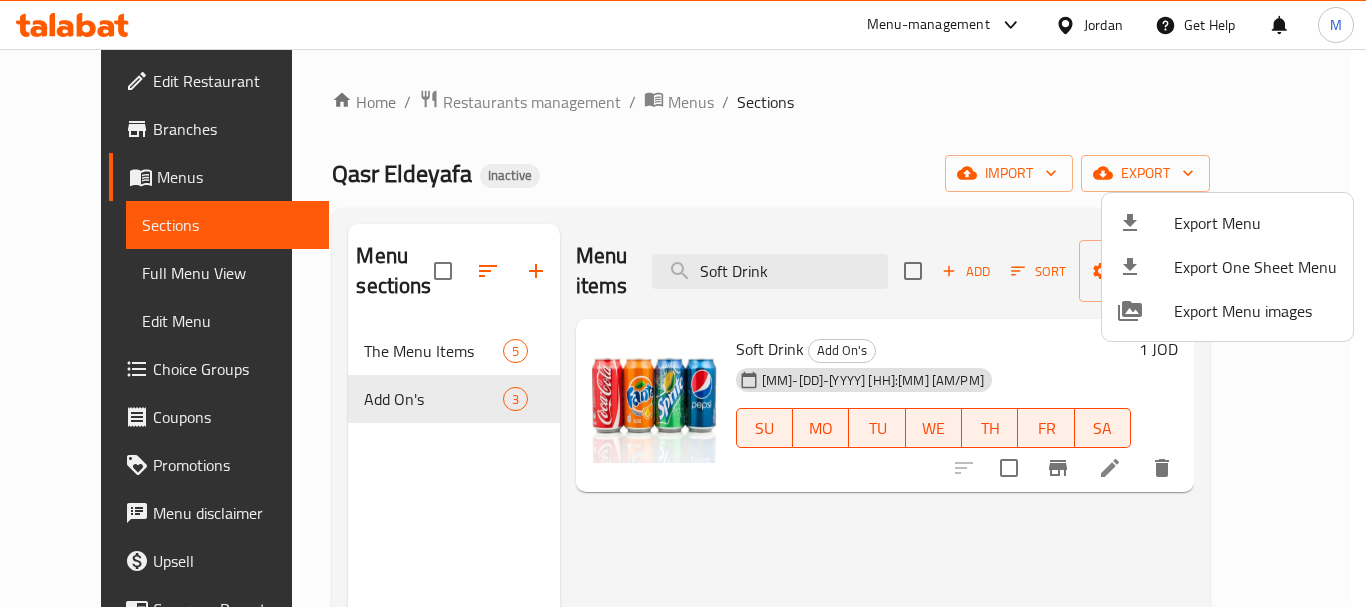 drag, startPoint x: 550, startPoint y: 198, endPoint x: 454, endPoint y: 119, distance: 124.32619 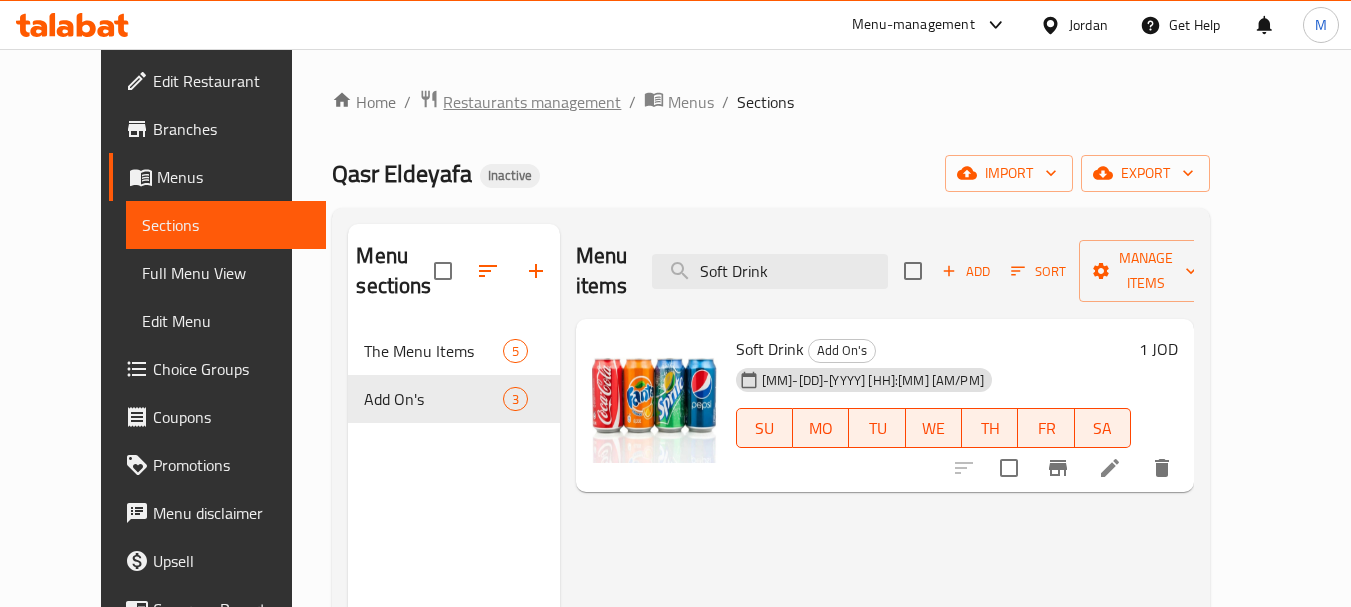 click on "Restaurants management" at bounding box center [532, 102] 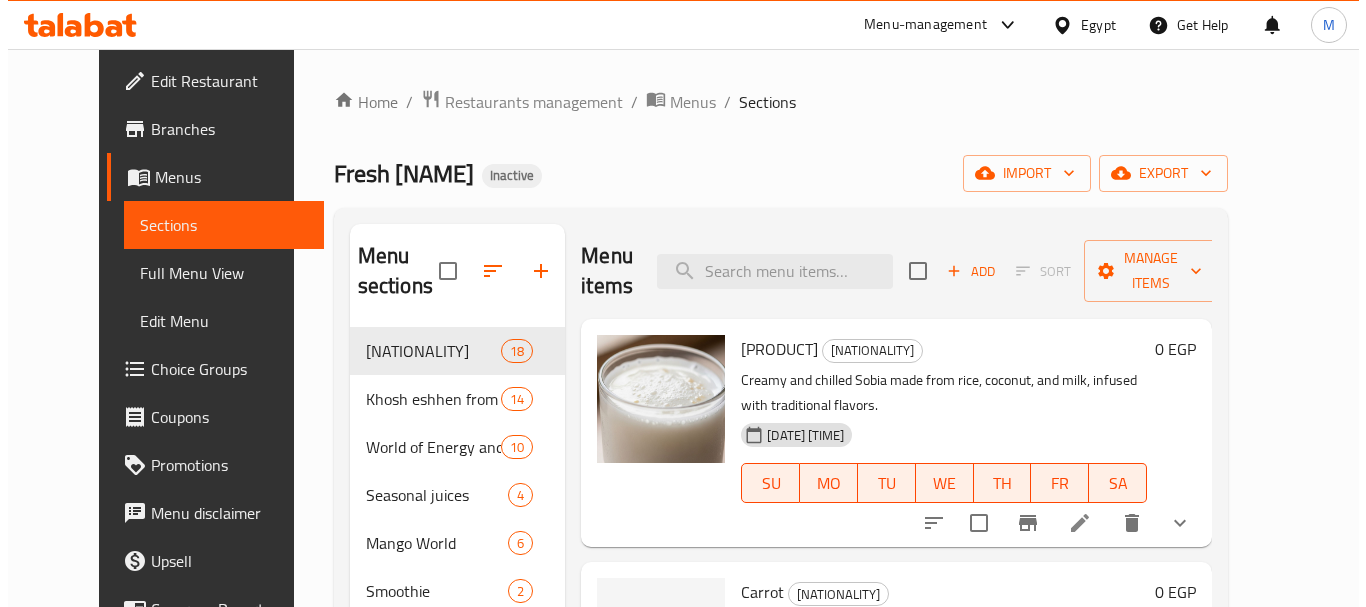 scroll, scrollTop: 0, scrollLeft: 0, axis: both 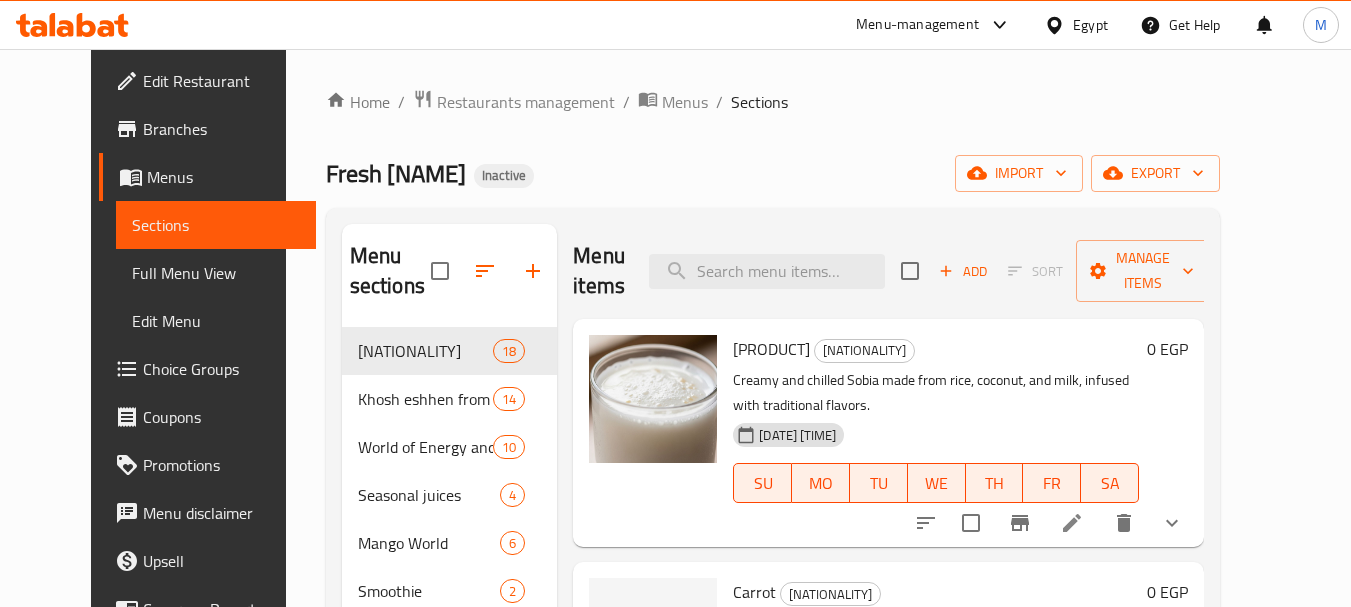 click on "export" at bounding box center [1155, 173] 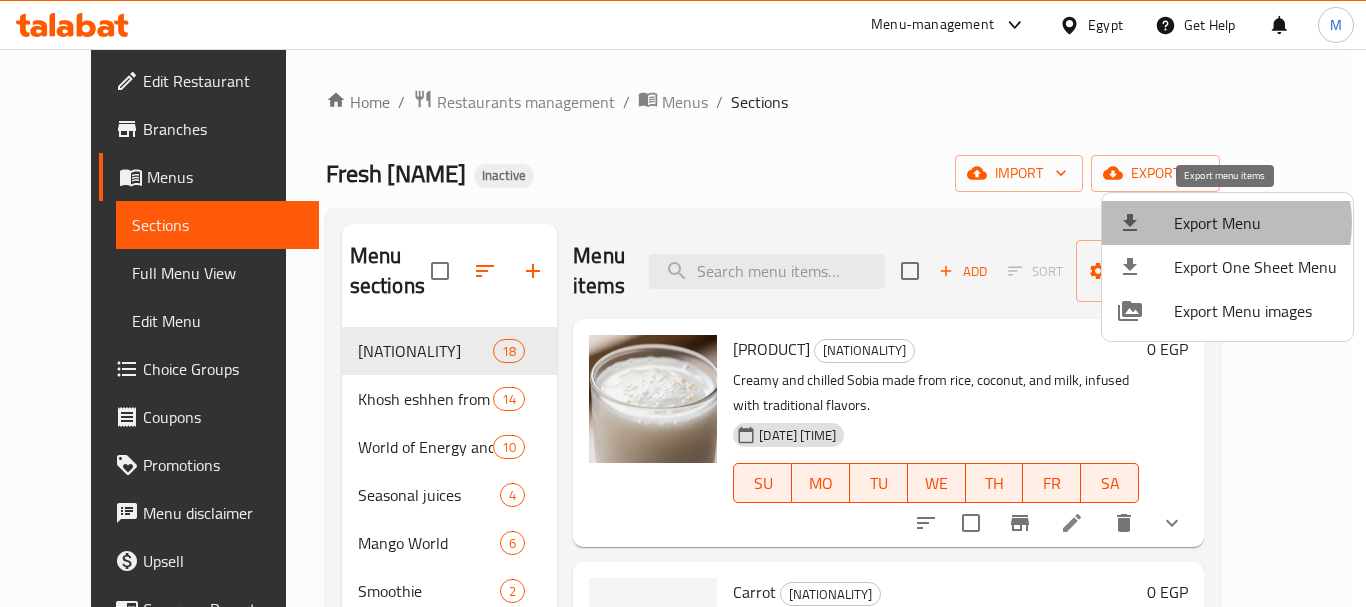 click on "Export Menu" at bounding box center (1255, 223) 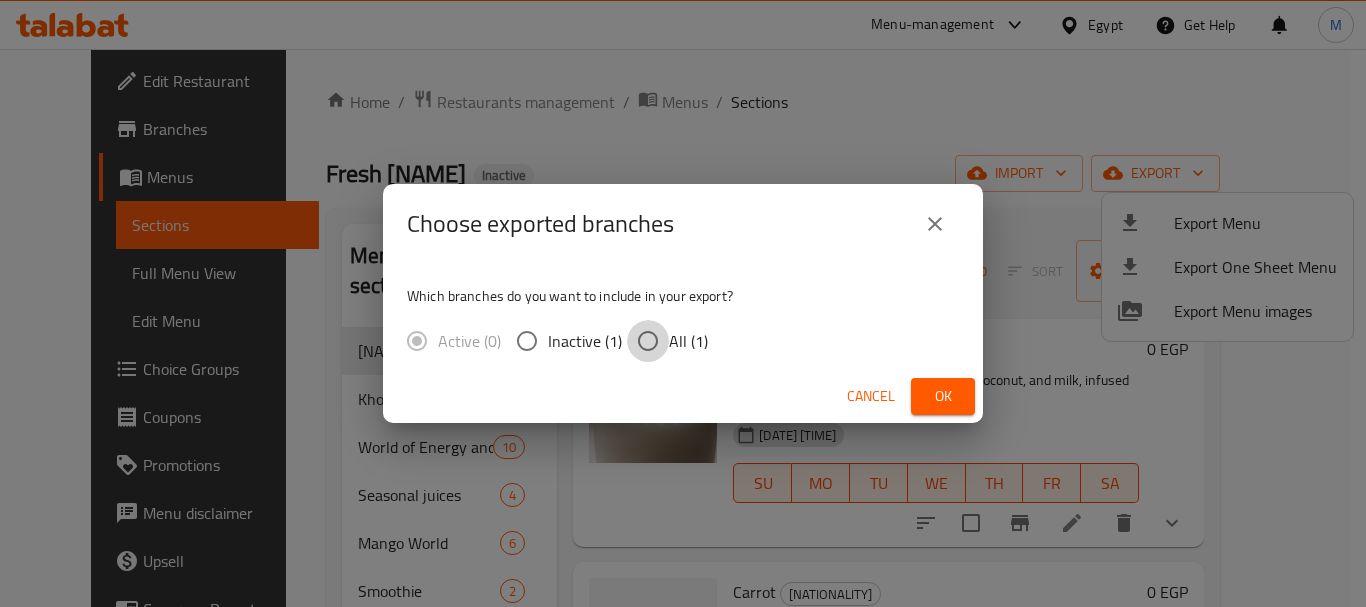click on "All (1)" at bounding box center [648, 341] 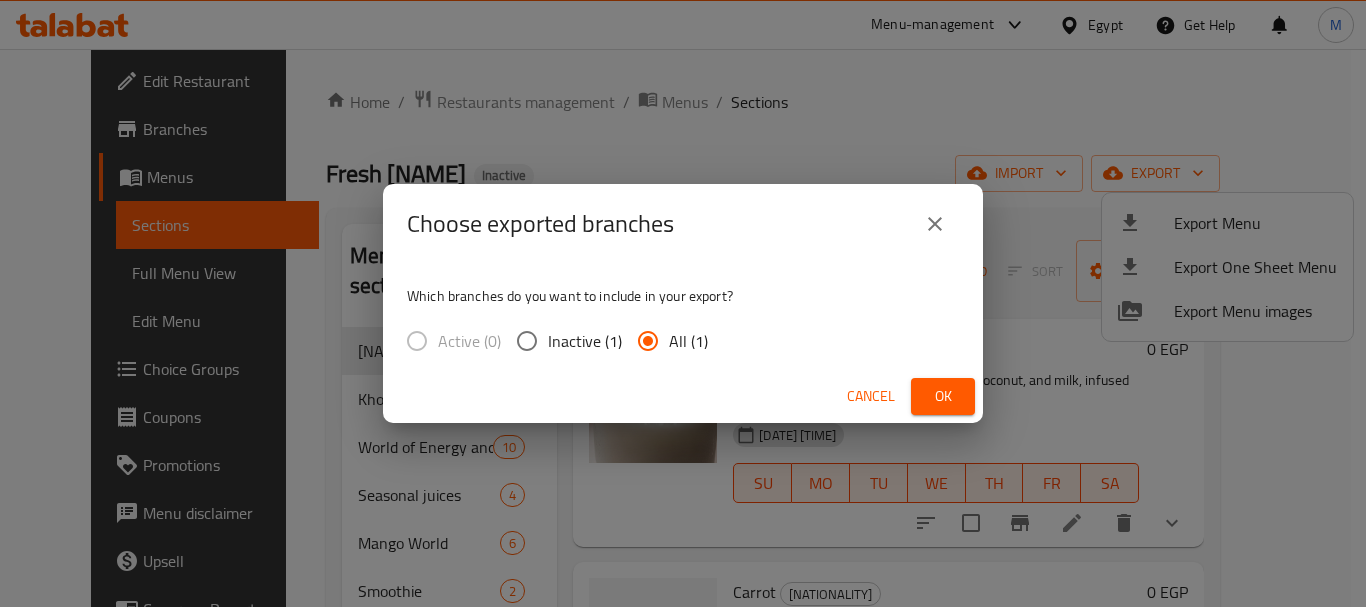 drag, startPoint x: 965, startPoint y: 389, endPoint x: 916, endPoint y: 401, distance: 50.447994 